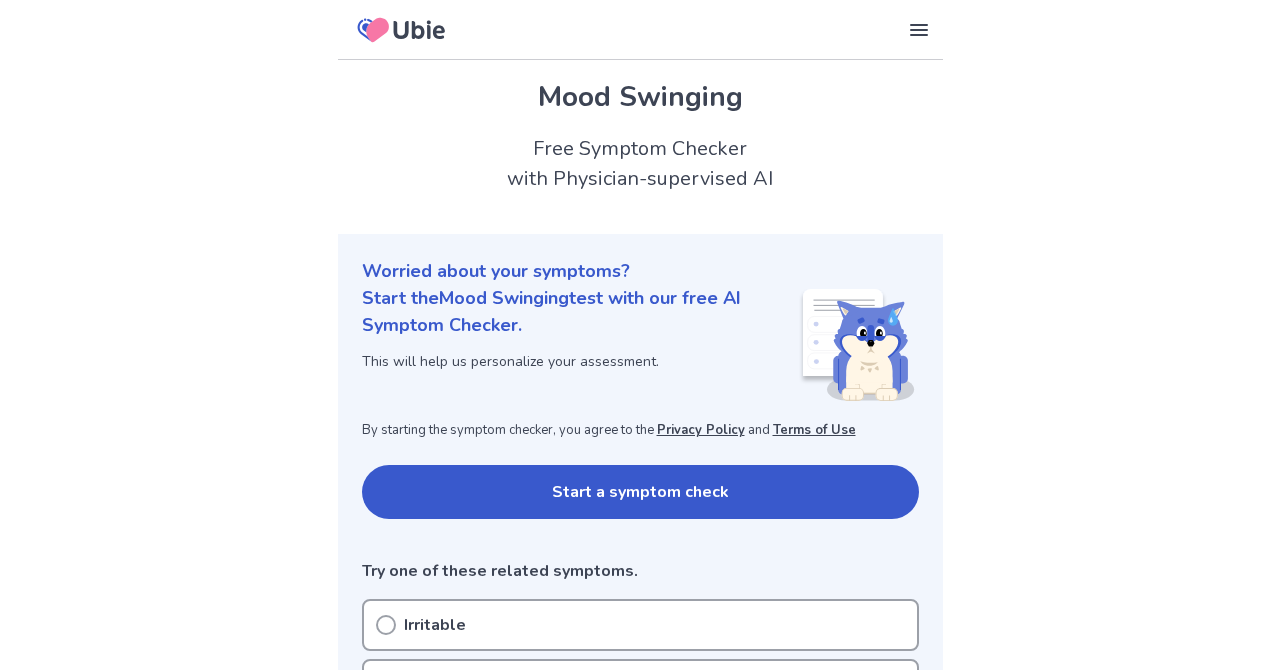 scroll, scrollTop: 0, scrollLeft: 0, axis: both 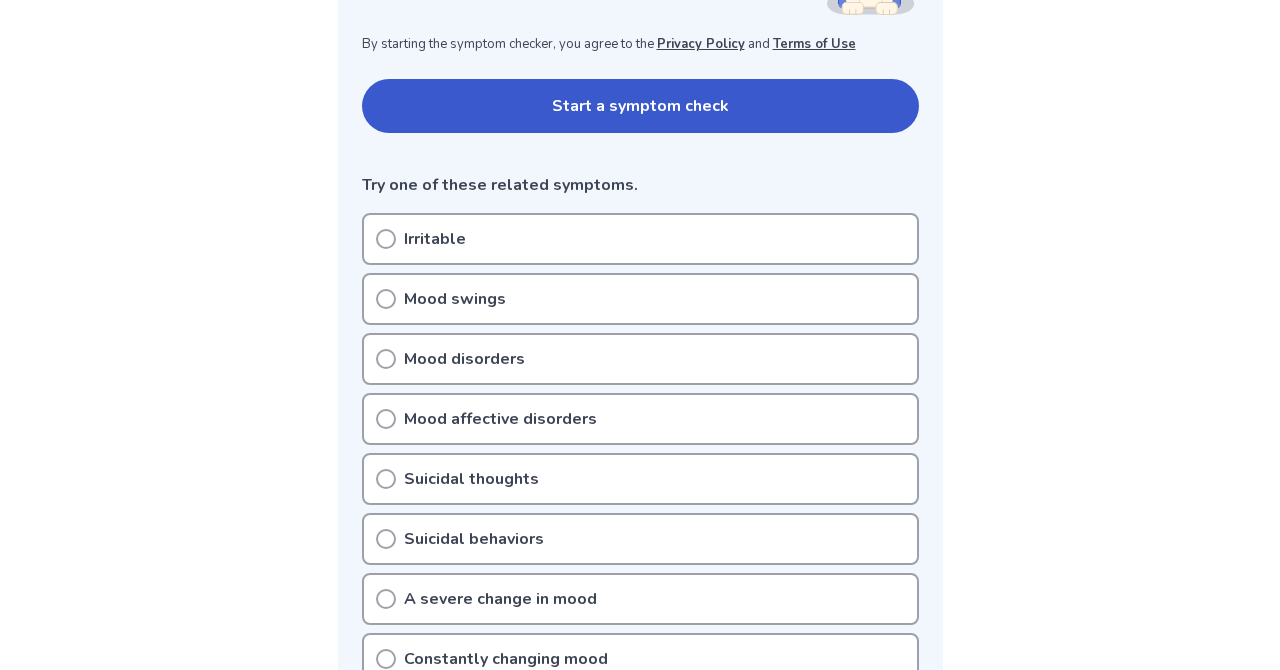 click on "Mood swings" at bounding box center (455, 299) 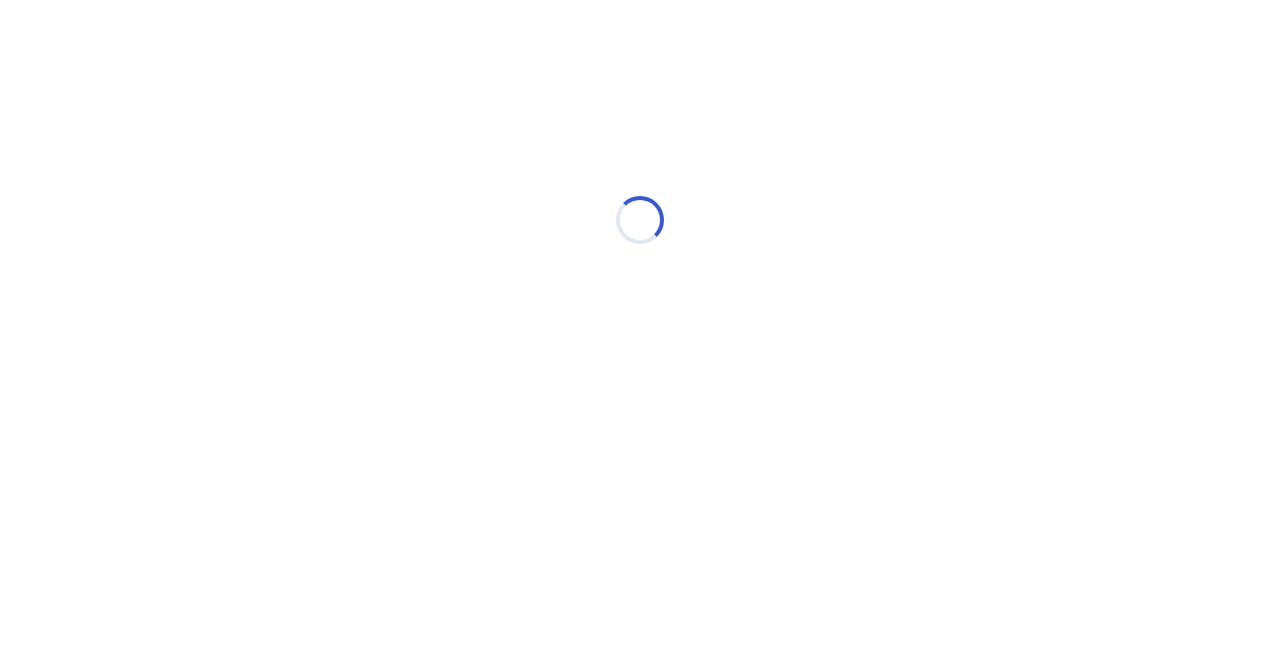 scroll, scrollTop: 0, scrollLeft: 0, axis: both 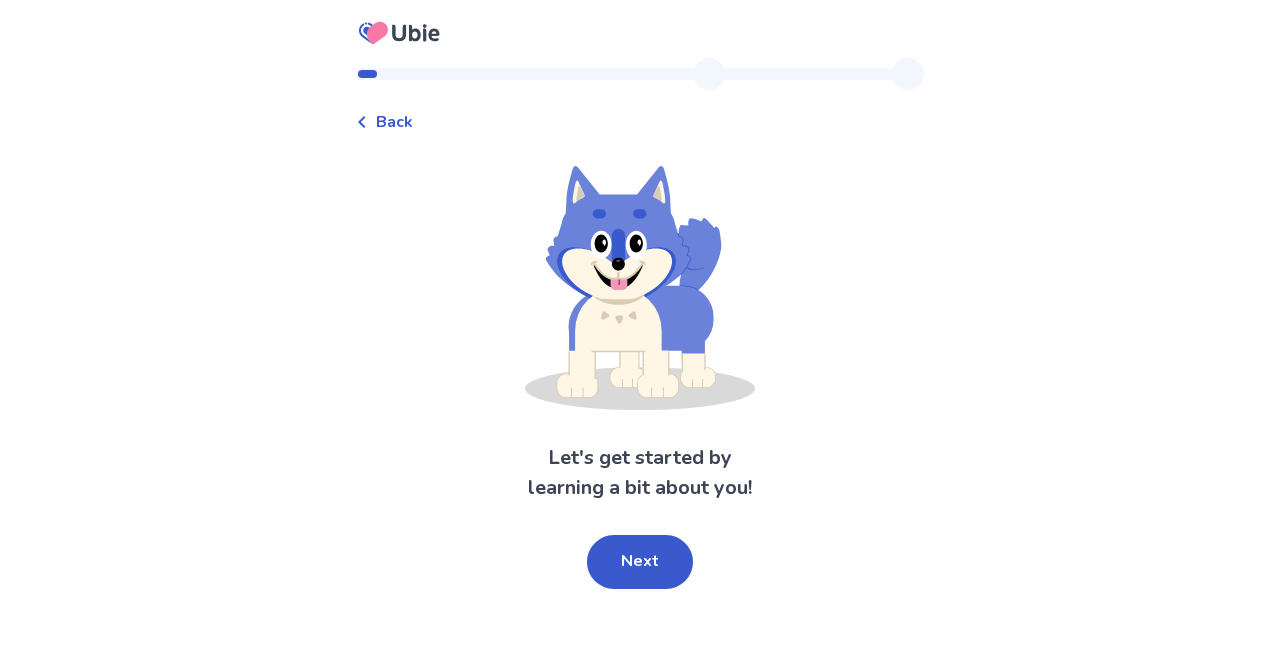 click on "Next" at bounding box center [640, 562] 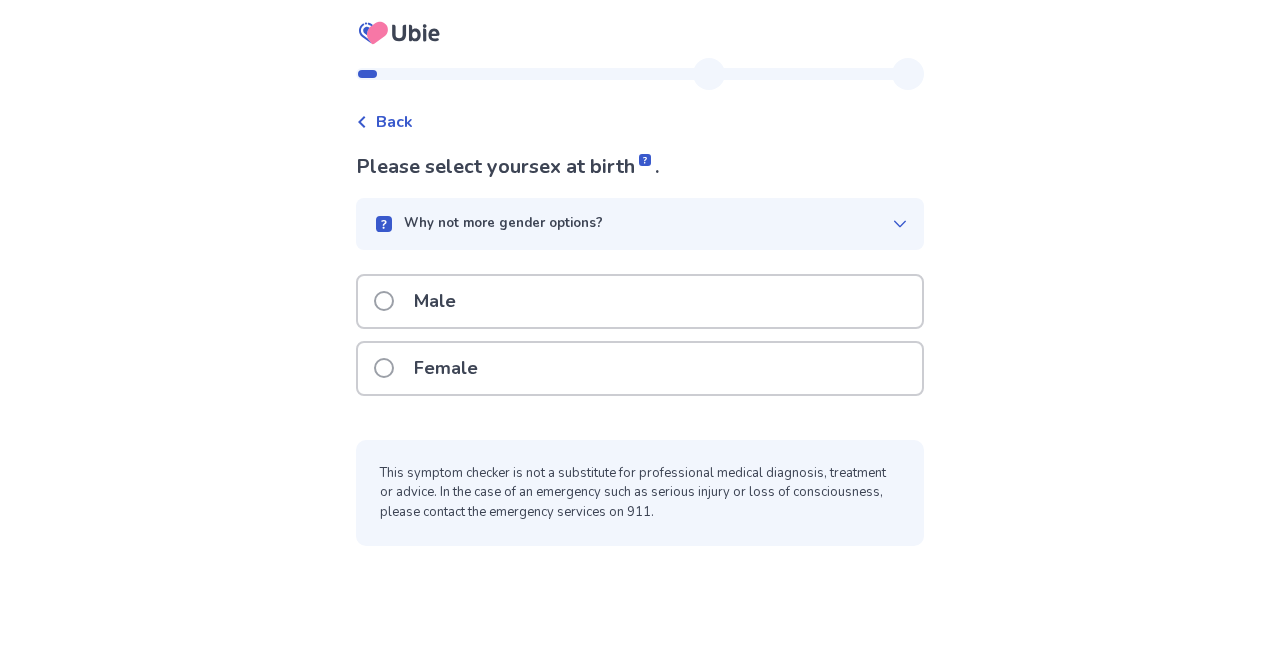 click on "Female" at bounding box center (446, 368) 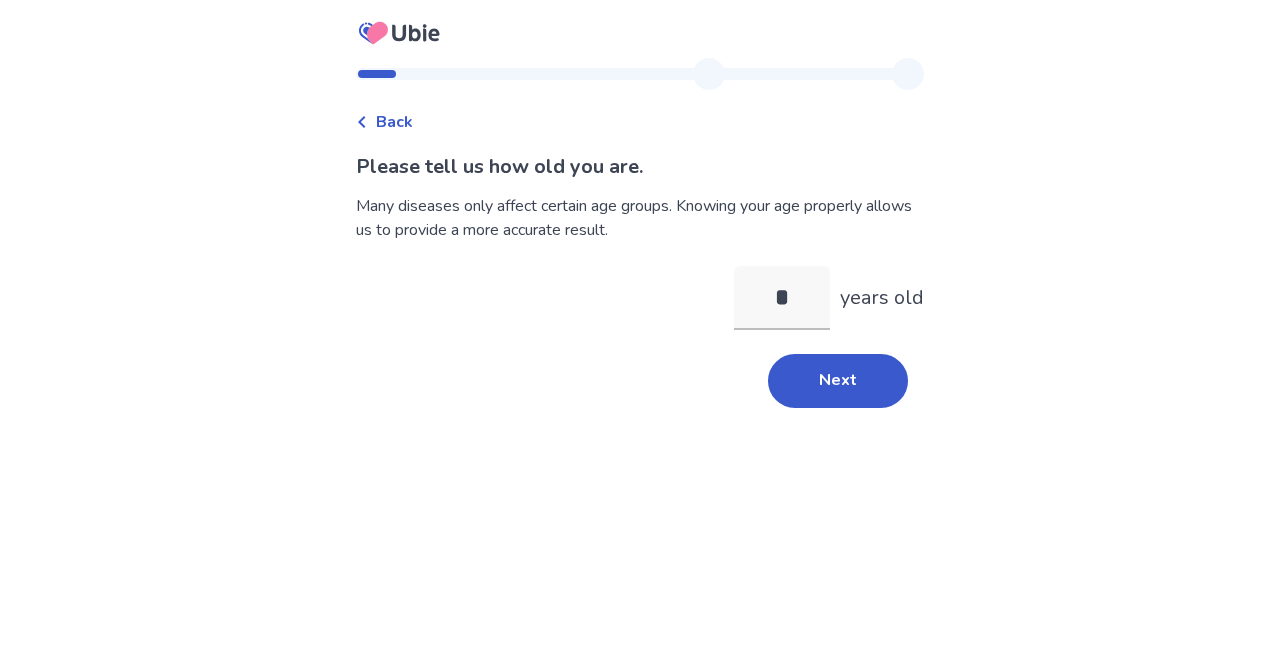 type on "**" 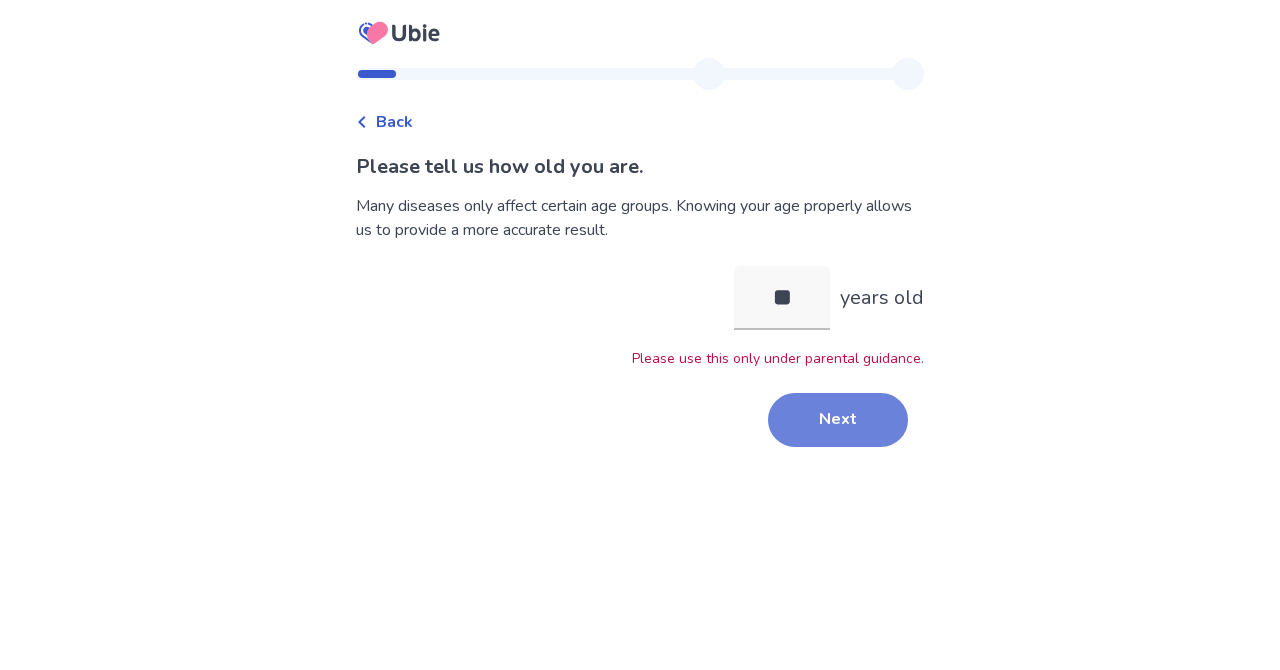 click on "Next" at bounding box center [838, 420] 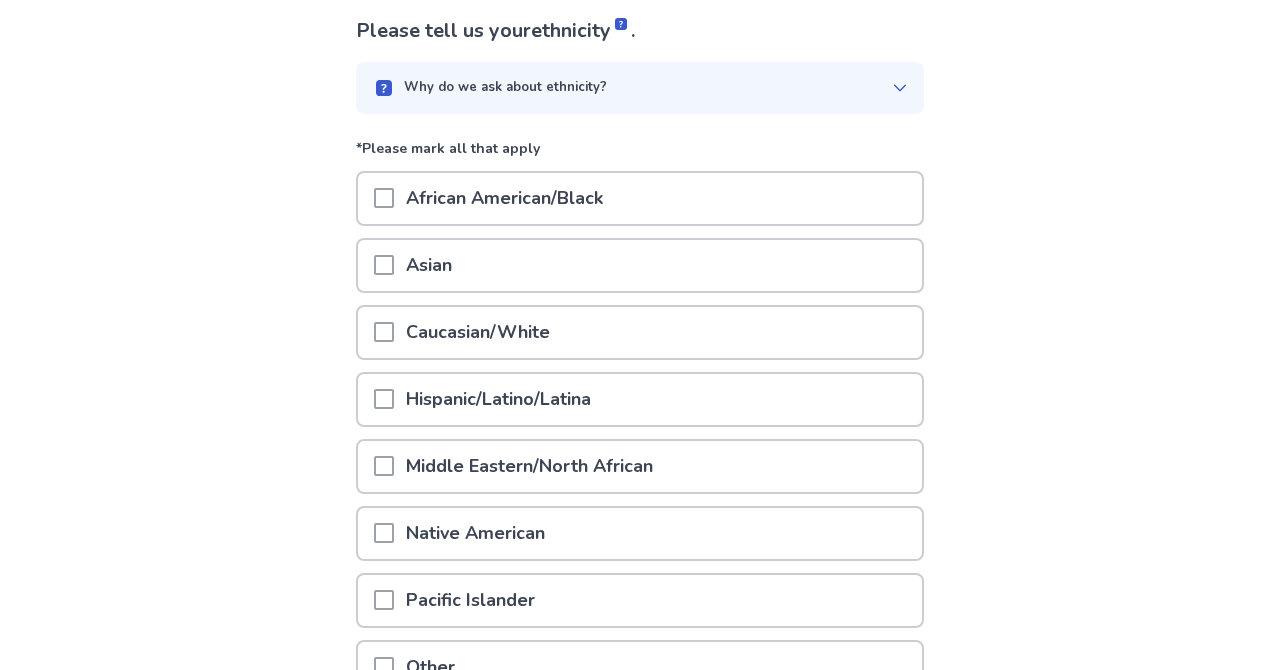 scroll, scrollTop: 158, scrollLeft: 0, axis: vertical 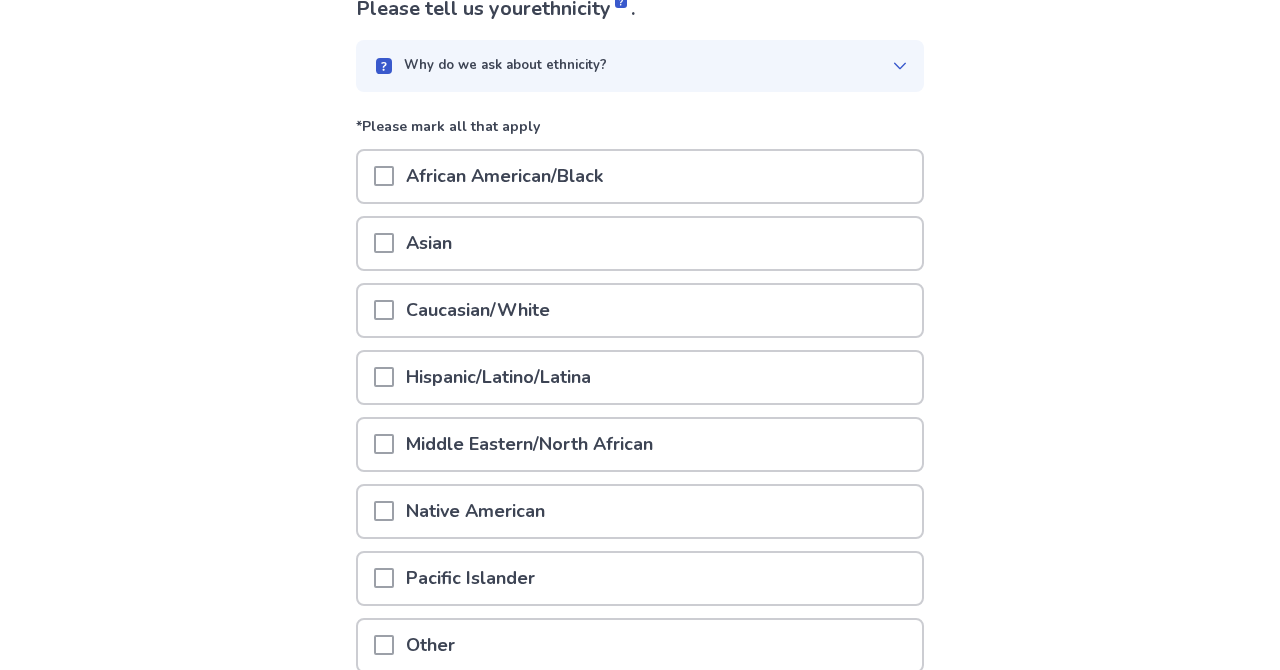 click on "Caucasian/White" at bounding box center [478, 310] 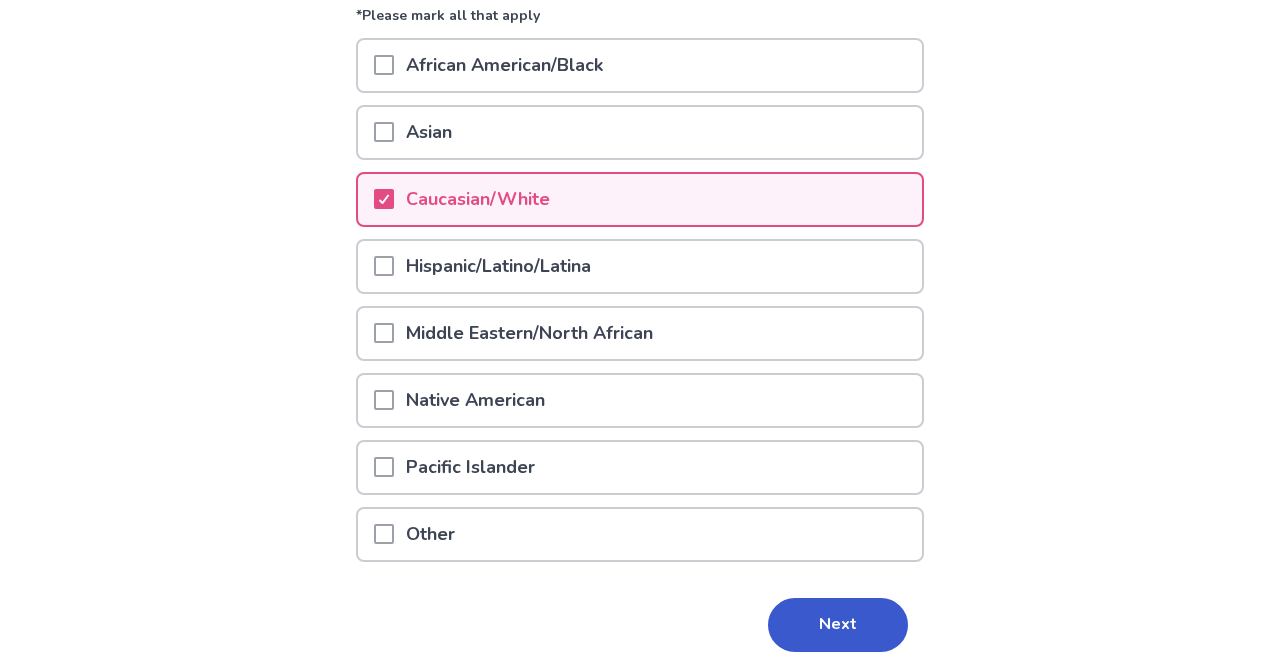 scroll, scrollTop: 339, scrollLeft: 0, axis: vertical 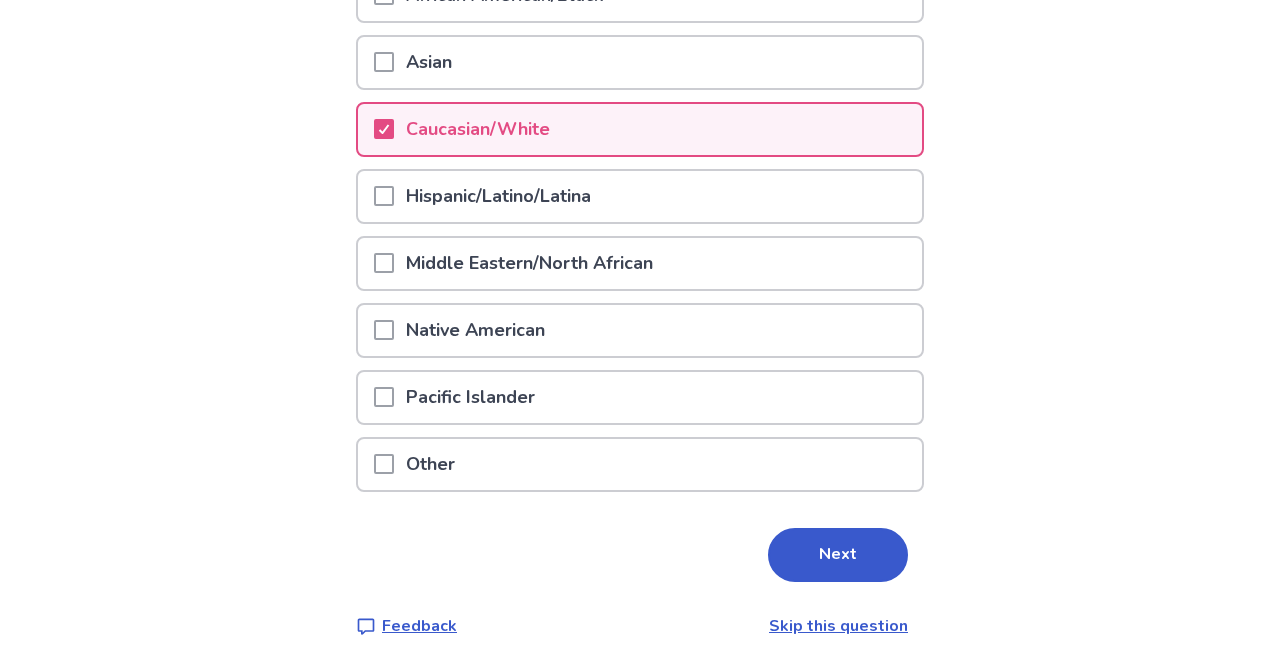click on "Next" at bounding box center (838, 555) 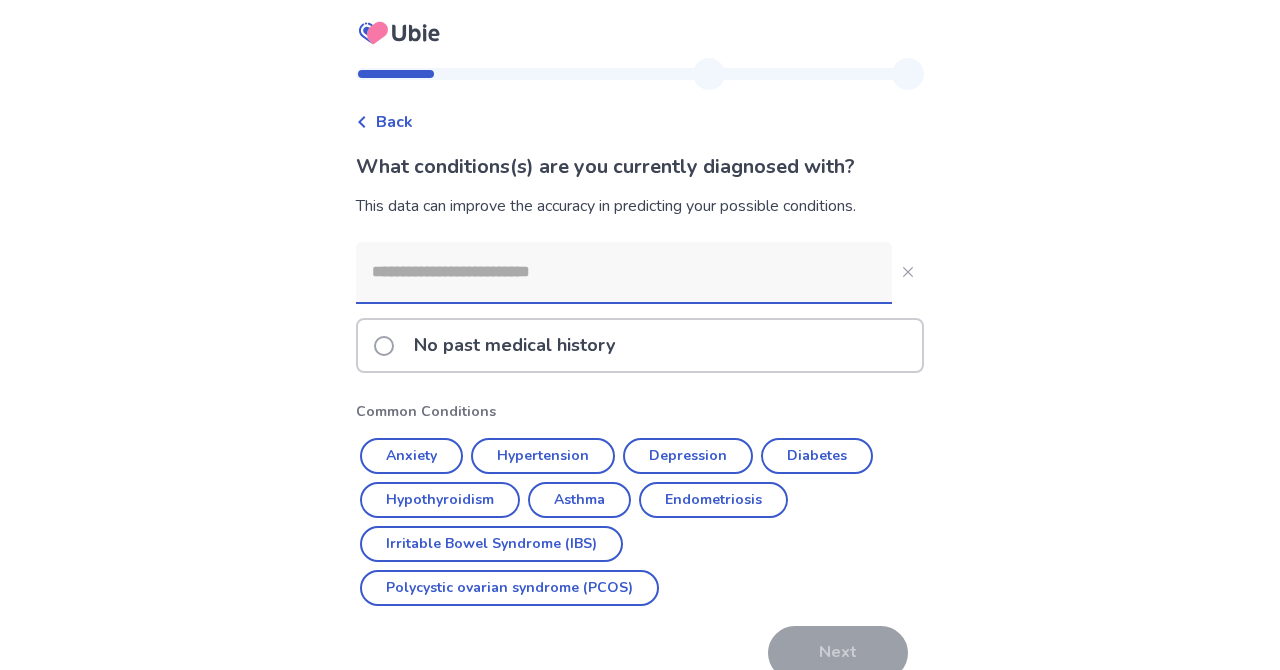 click on "Back What conditions(s) are you currently diagnosed with? This data can improve the accuracy in predicting your possible conditions. No past medical history Common Conditions Anxiety Hypertension Depression Diabetes Hypothyroidism Asthma Endometriosis Irritable Bowel Syndrome (IBS) Polycystic ovarian syndrome (PCOS) Next Feedback Skip this question" at bounding box center [640, 384] 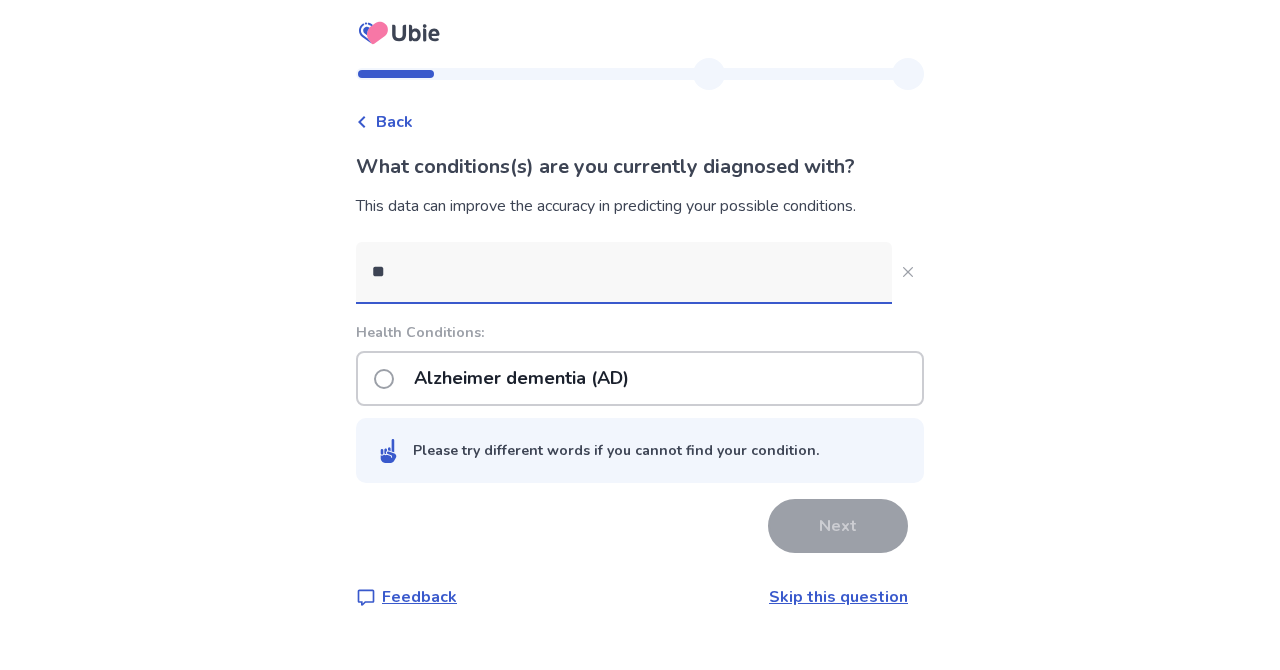 type on "***" 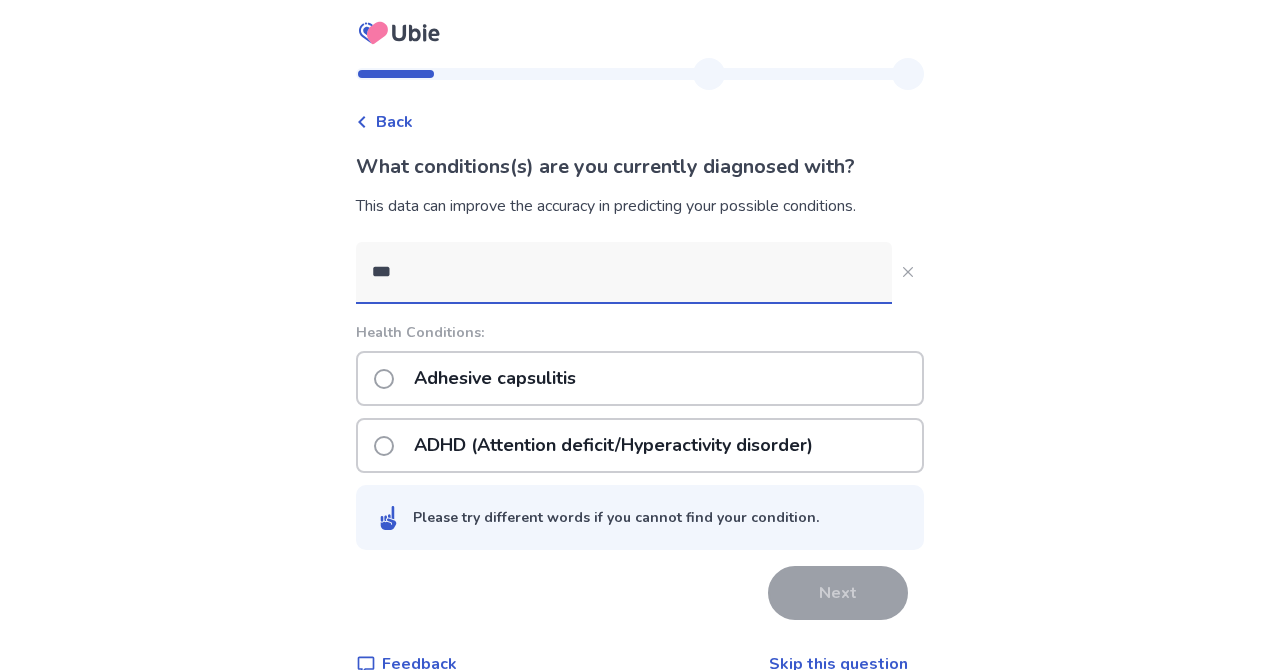 click on "ADHD (Attention deficit/Hyperactivity disorder)" at bounding box center [613, 445] 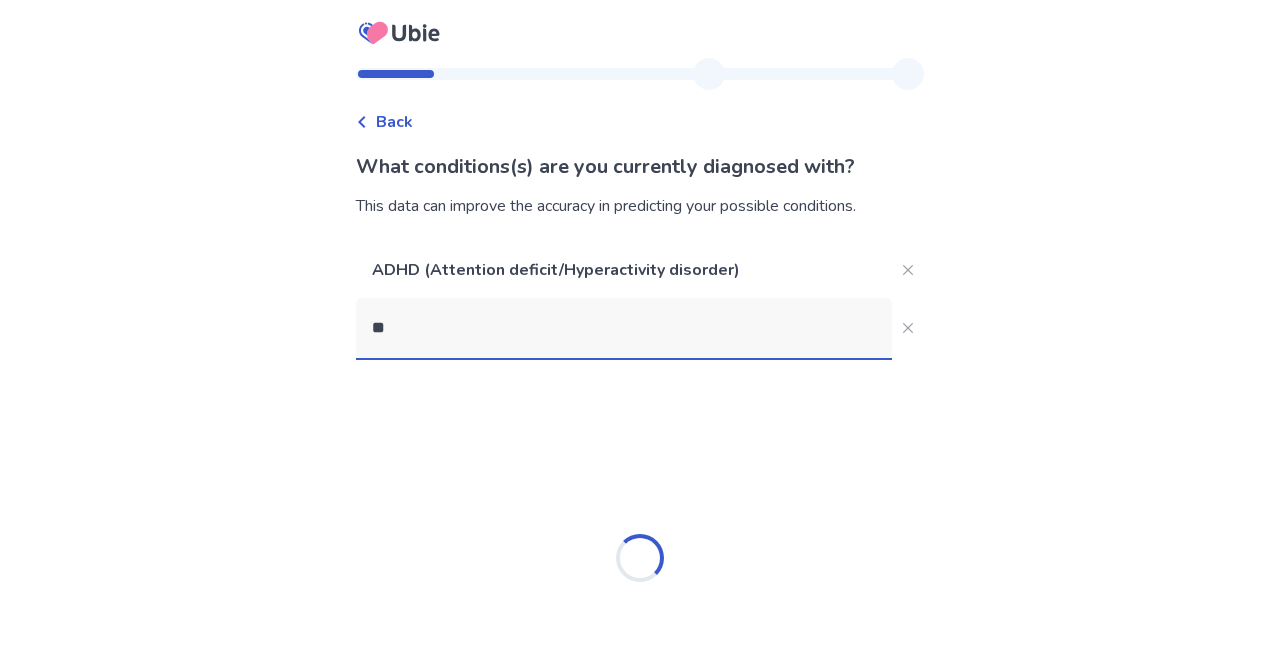 type on "*" 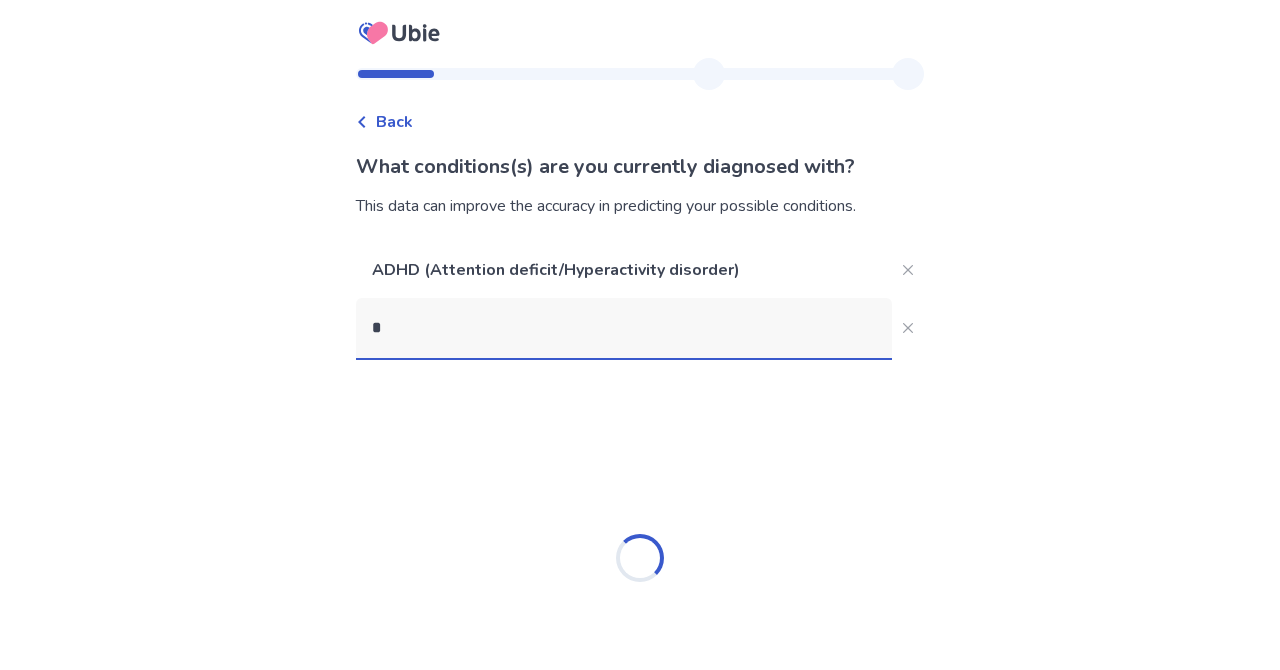 type 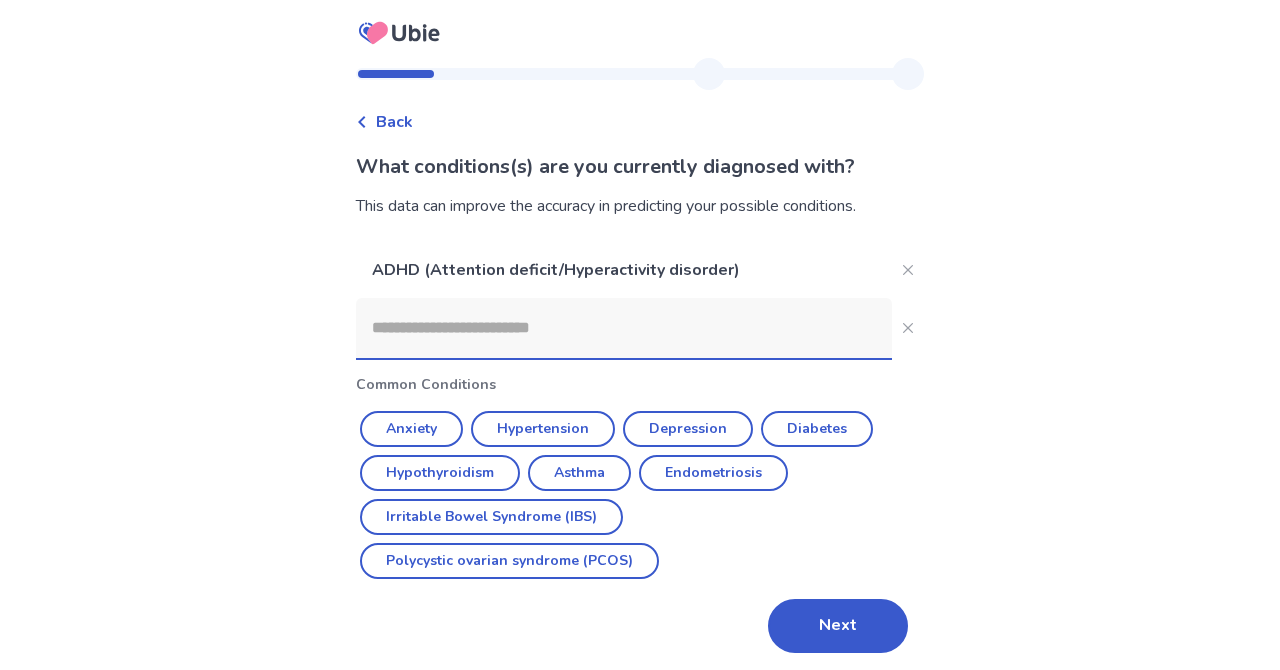 click on "Next" at bounding box center (838, 626) 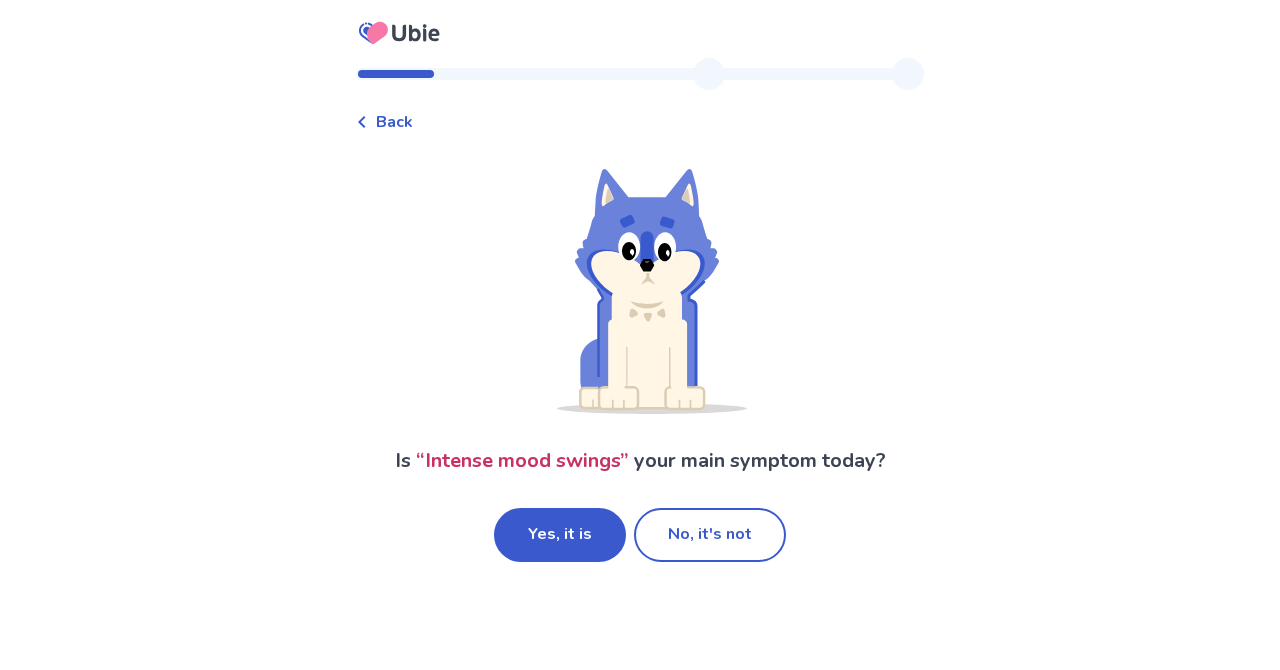click on "Yes, it is" at bounding box center [560, 535] 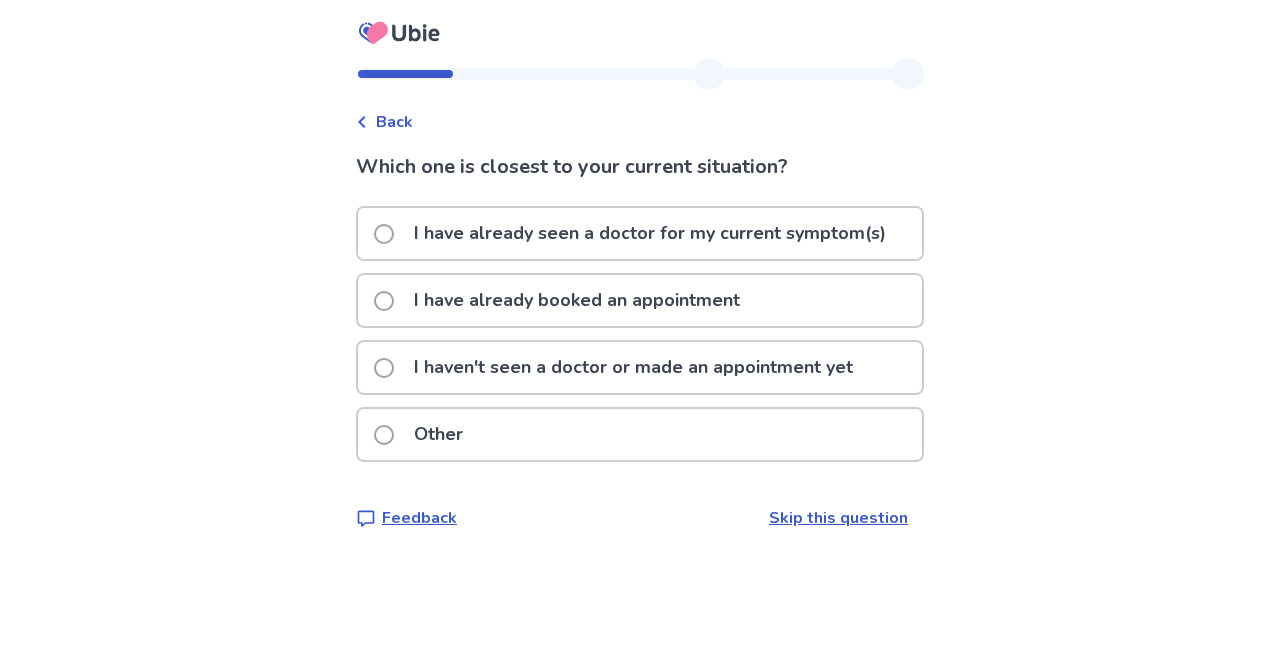 click on "Other" at bounding box center (640, 434) 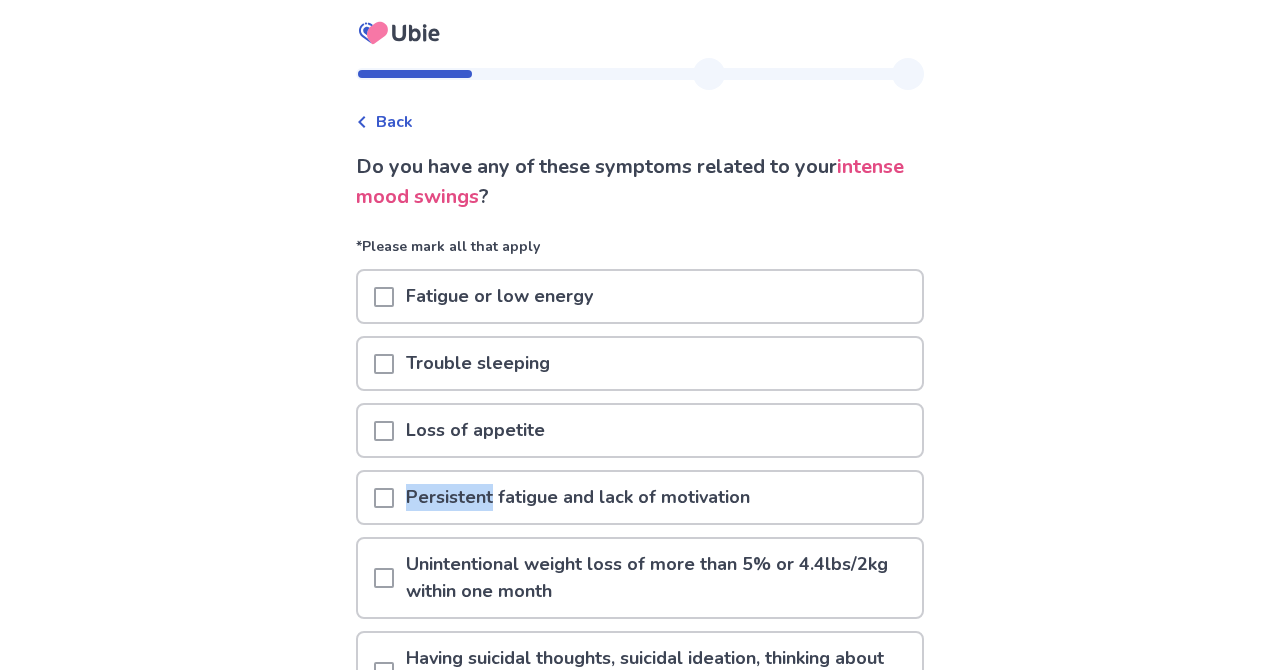 click on "Back Do you have any of these symptoms related to your  intense mood swings ? *Please mark all that apply Fatigue or low energy Trouble sleeping Loss of appetite Persistent fatigue and lack of motivation Unintentional weight loss of more than 5% or 4.4lbs/2kg within one month Having suicidal thoughts, suicidal ideation, thinking about death. Reduced interest or pleasure in activities None of the above Next Feedback Skip this question" at bounding box center (640, 512) 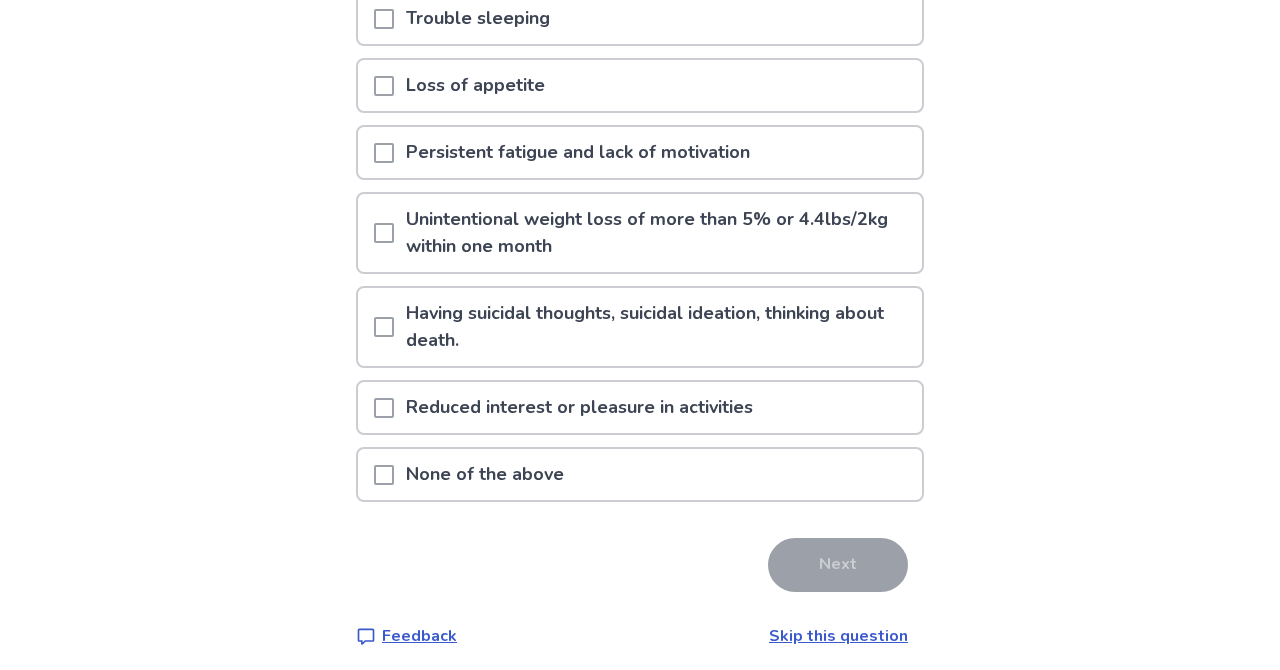 scroll, scrollTop: 355, scrollLeft: 0, axis: vertical 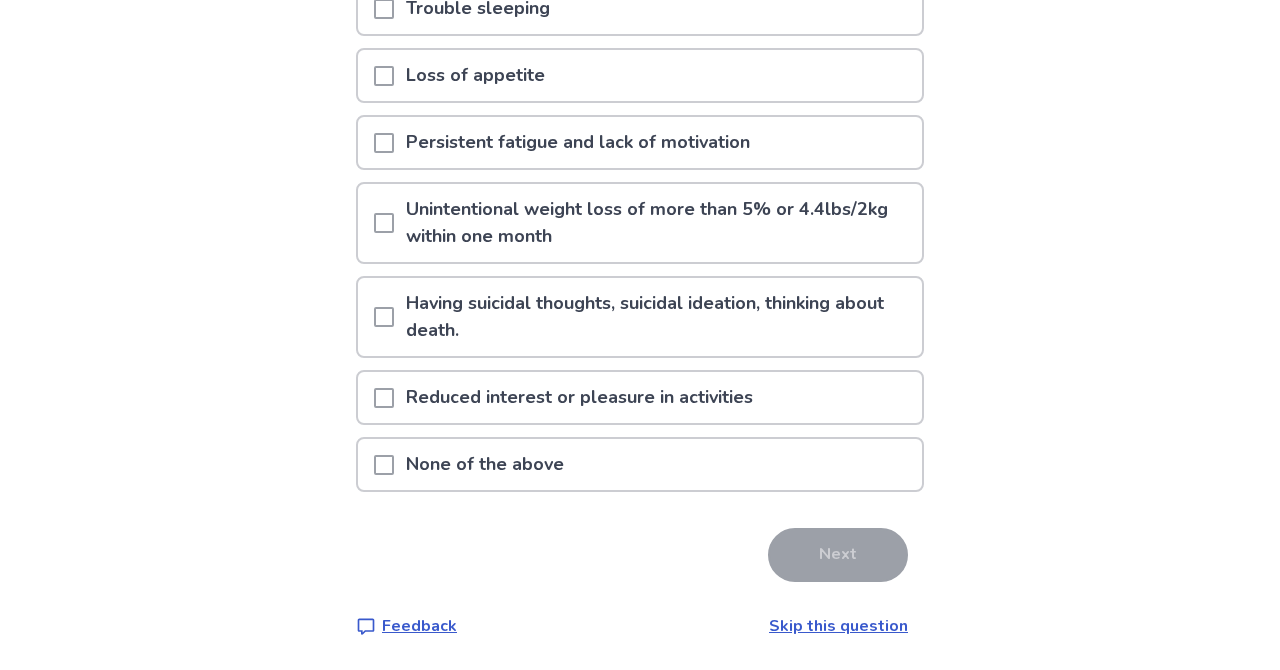 click on "None of the above" at bounding box center (485, 464) 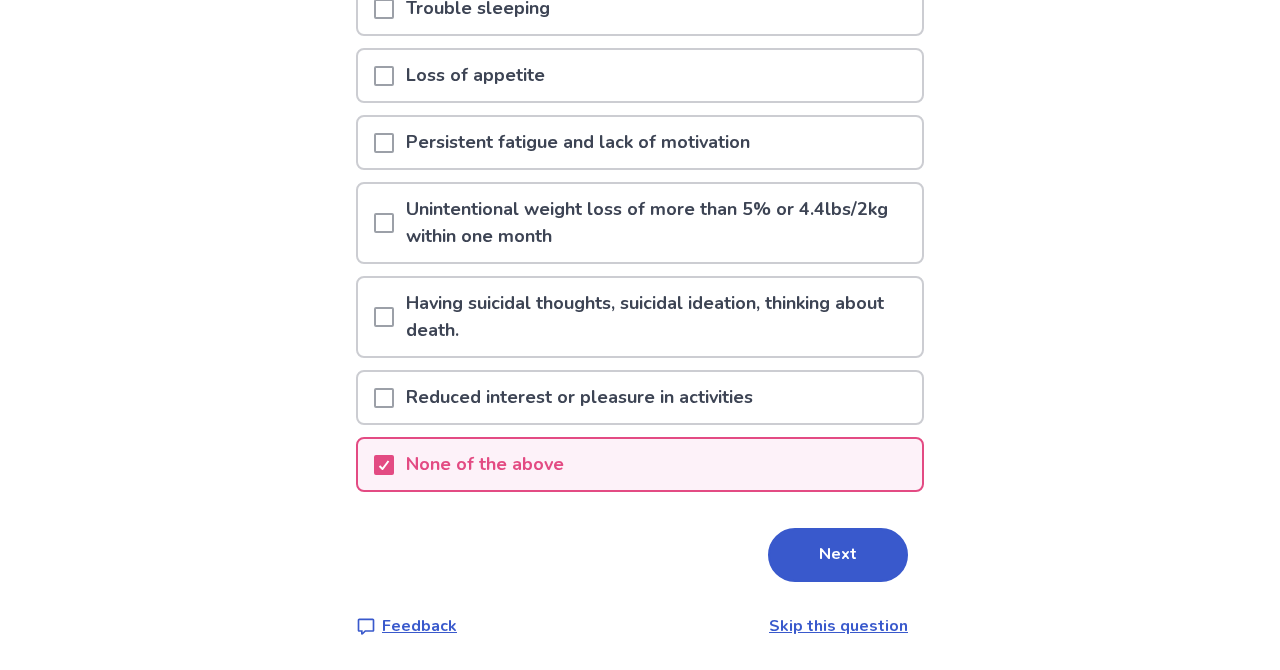 click on "Next" at bounding box center (838, 555) 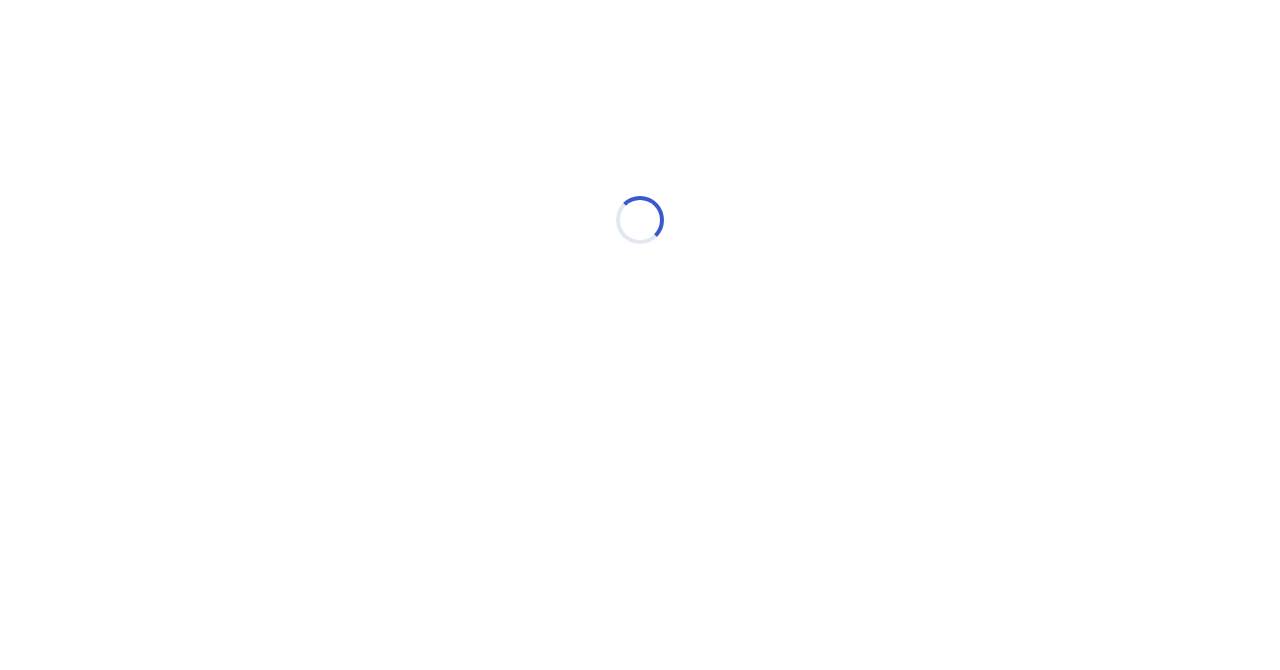 select on "*" 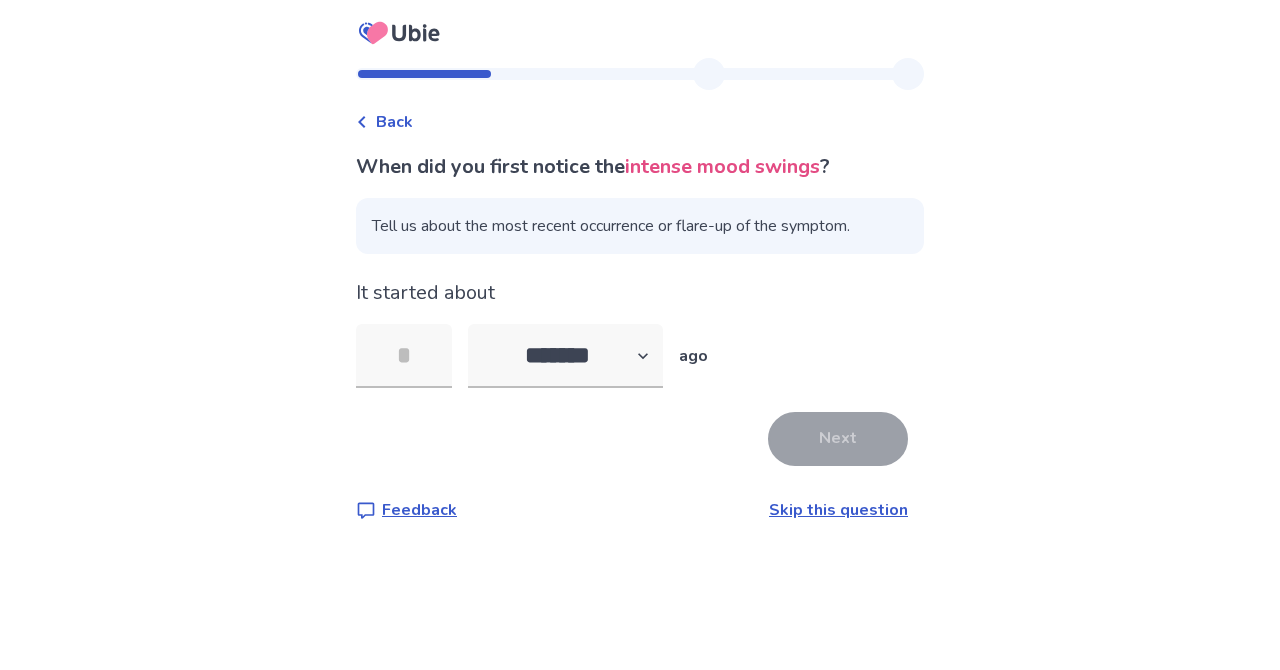 click on "Skip this question" at bounding box center [838, 510] 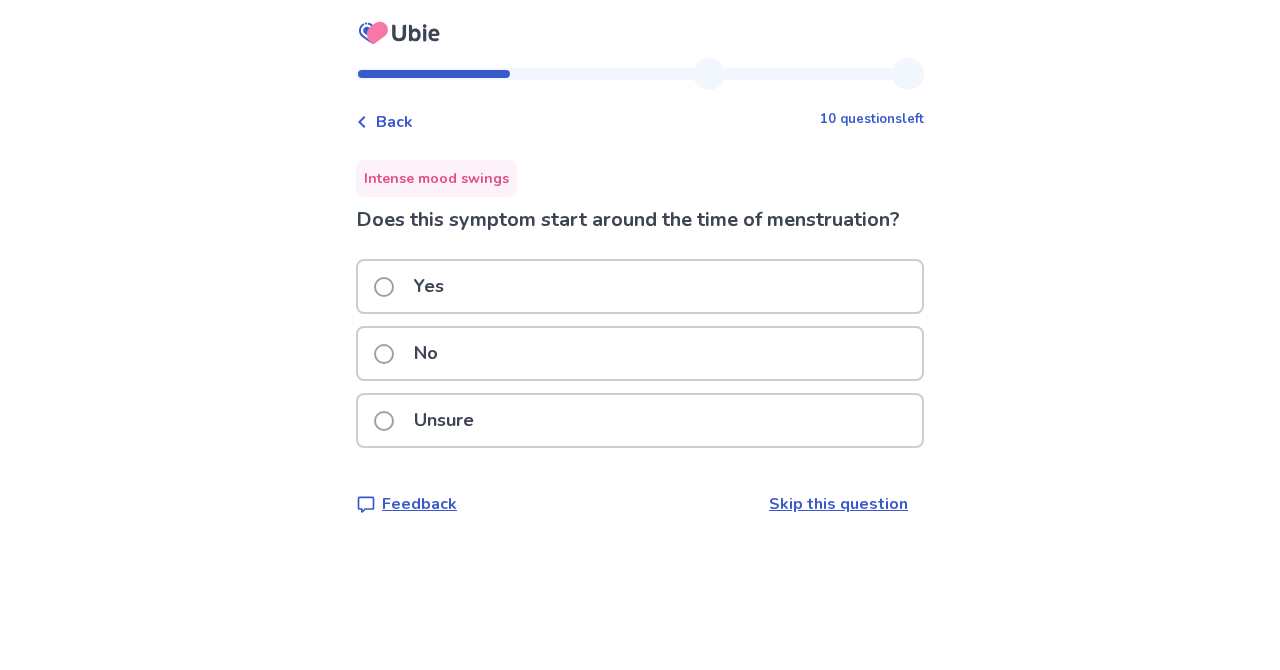 click on "Unsure" at bounding box center [444, 420] 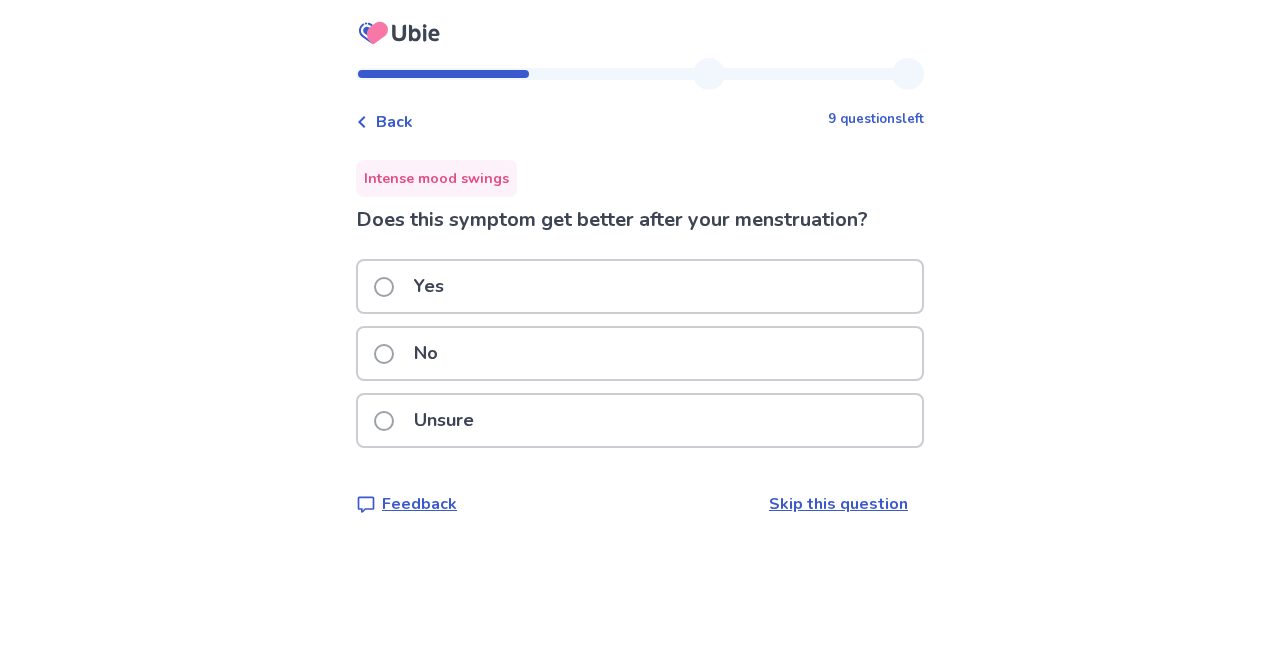 click on "Unsure" at bounding box center [444, 420] 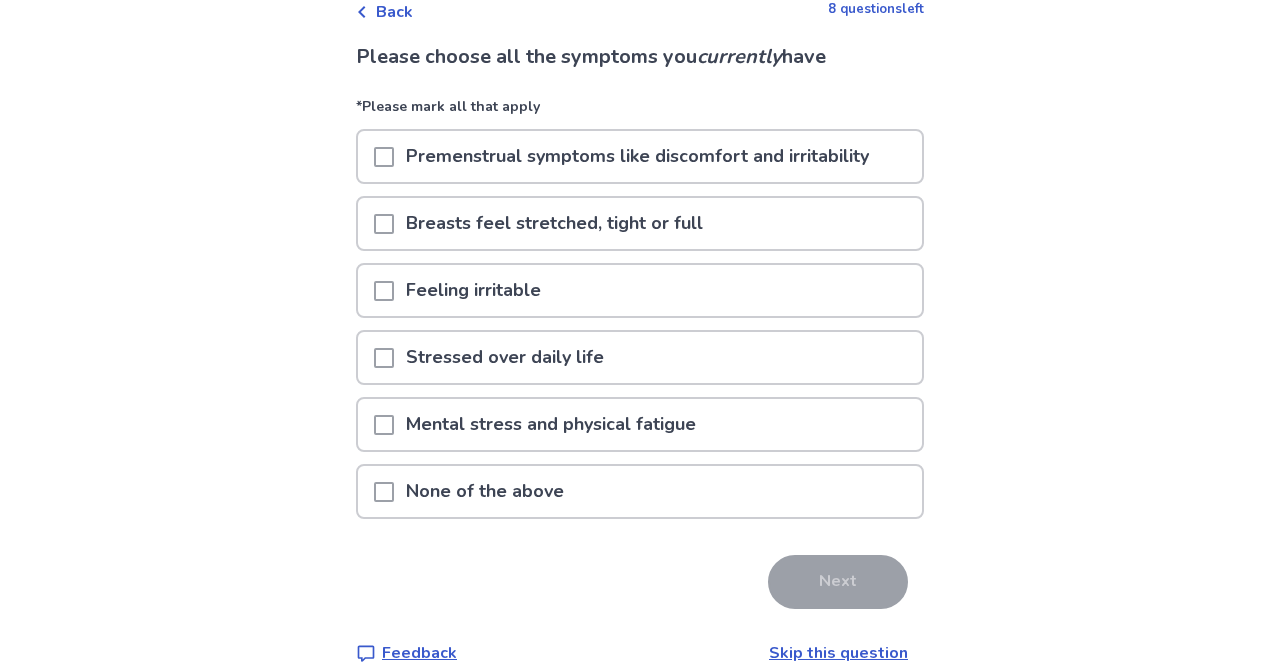 scroll, scrollTop: 113, scrollLeft: 0, axis: vertical 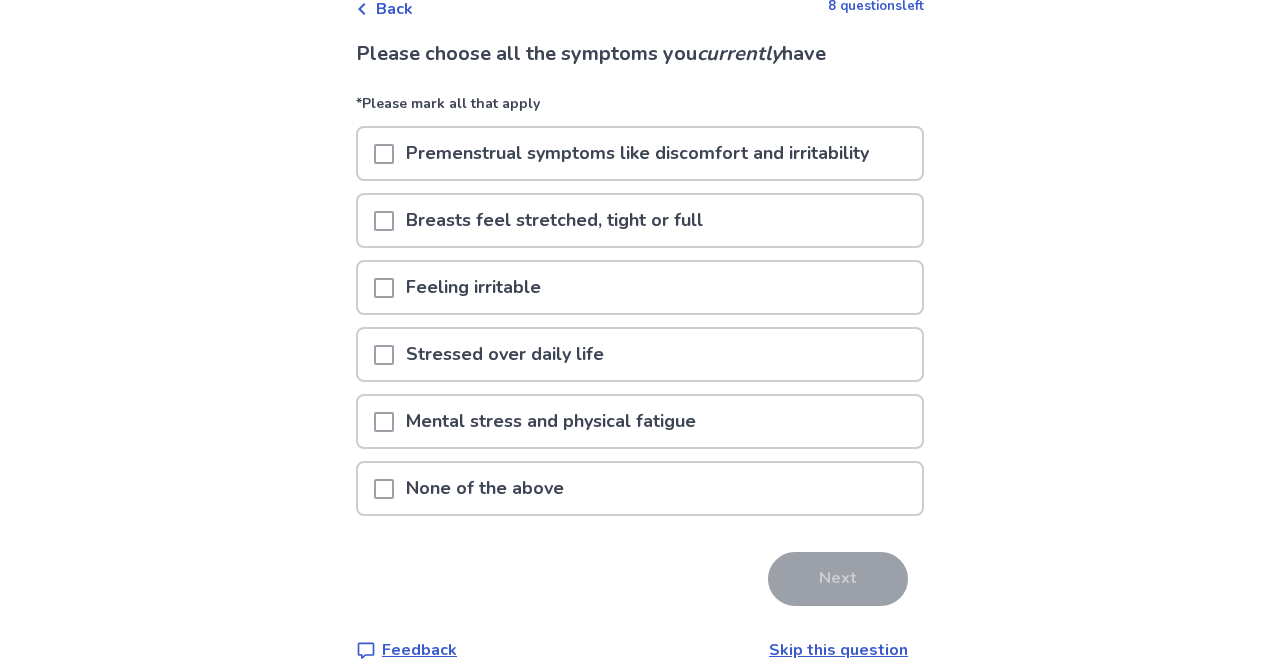 click at bounding box center [384, 154] 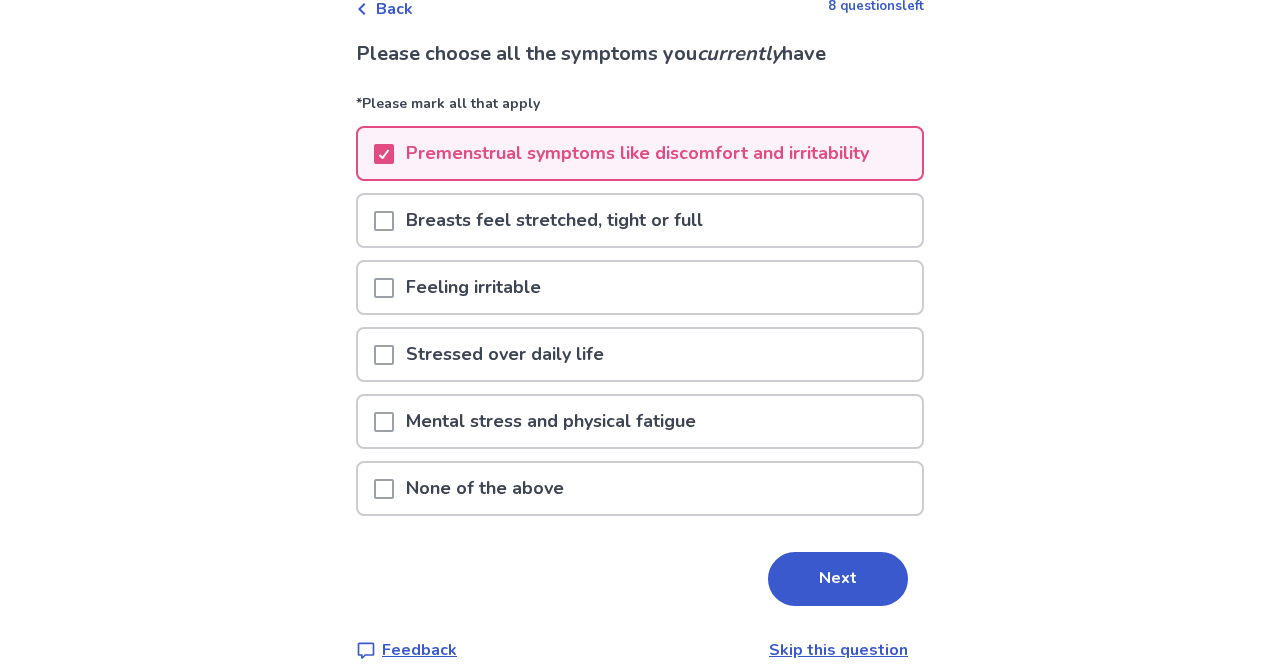 click on "Next" at bounding box center [838, 579] 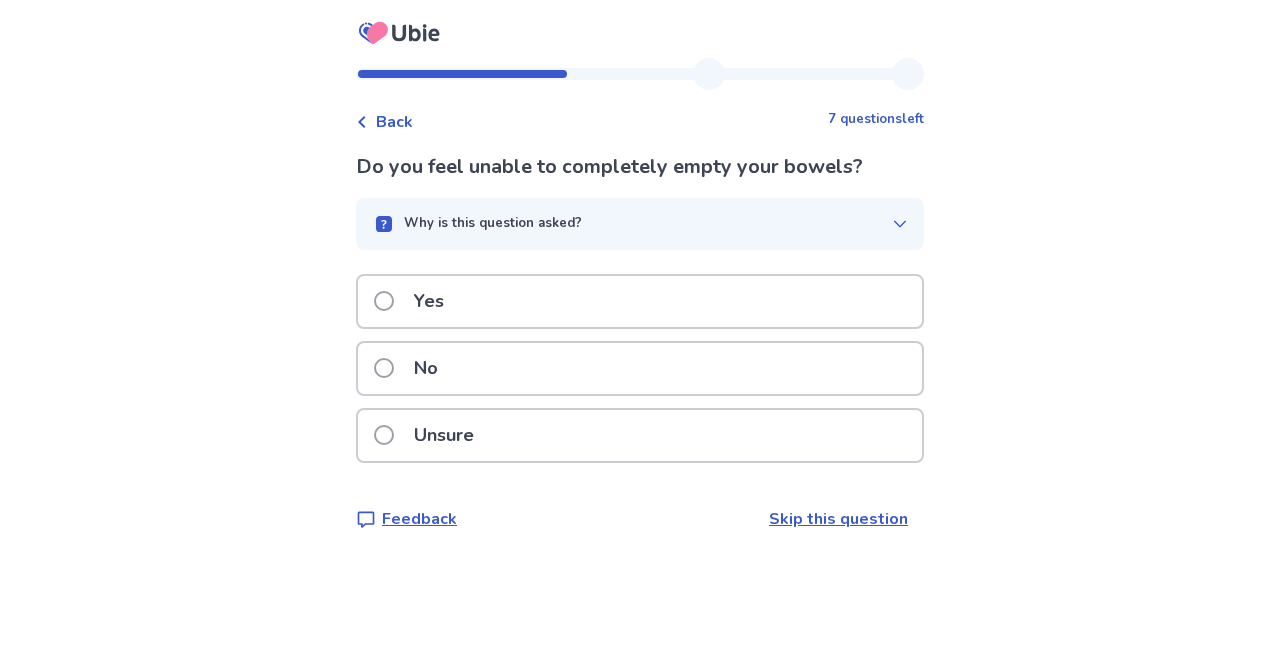 click on "No" at bounding box center (426, 368) 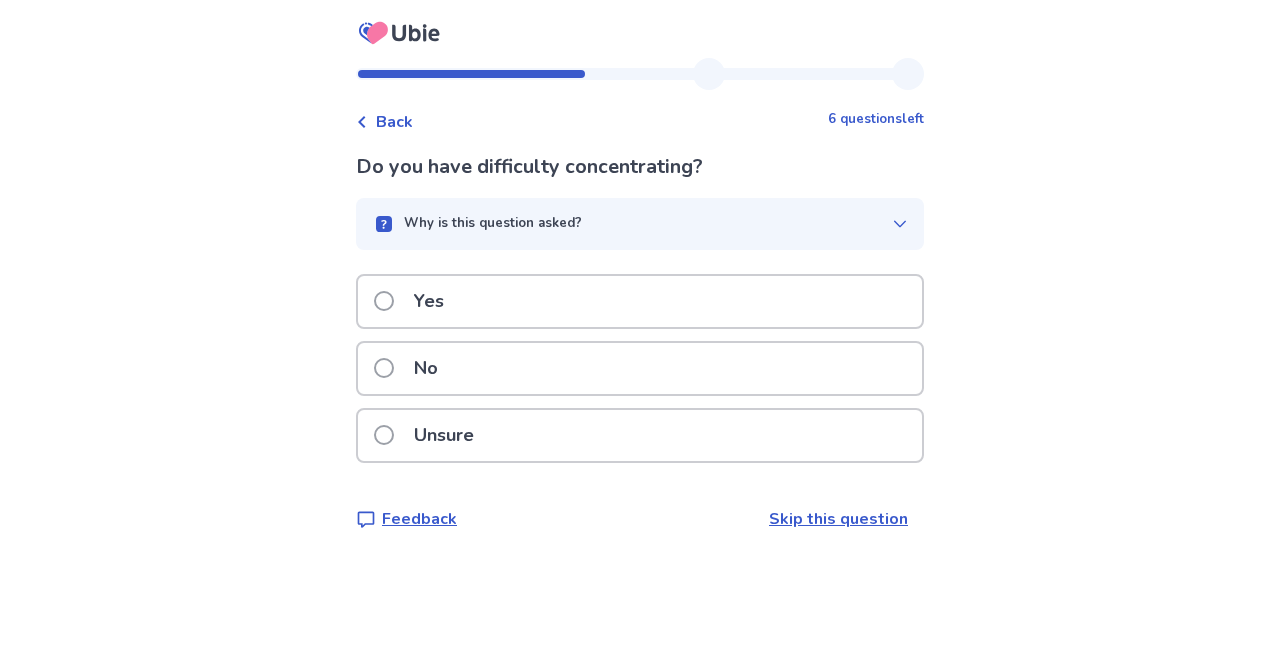 click on "Why is this question asked?" at bounding box center (640, 224) 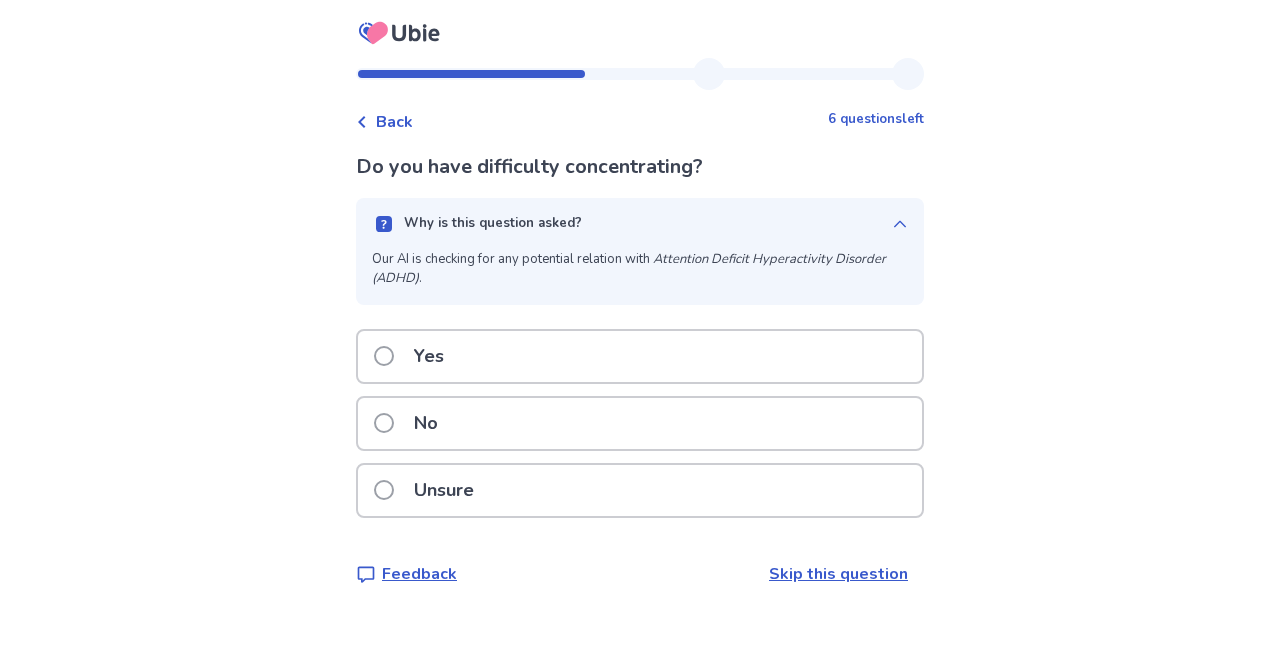 click on "Why is this question asked?" at bounding box center [632, 224] 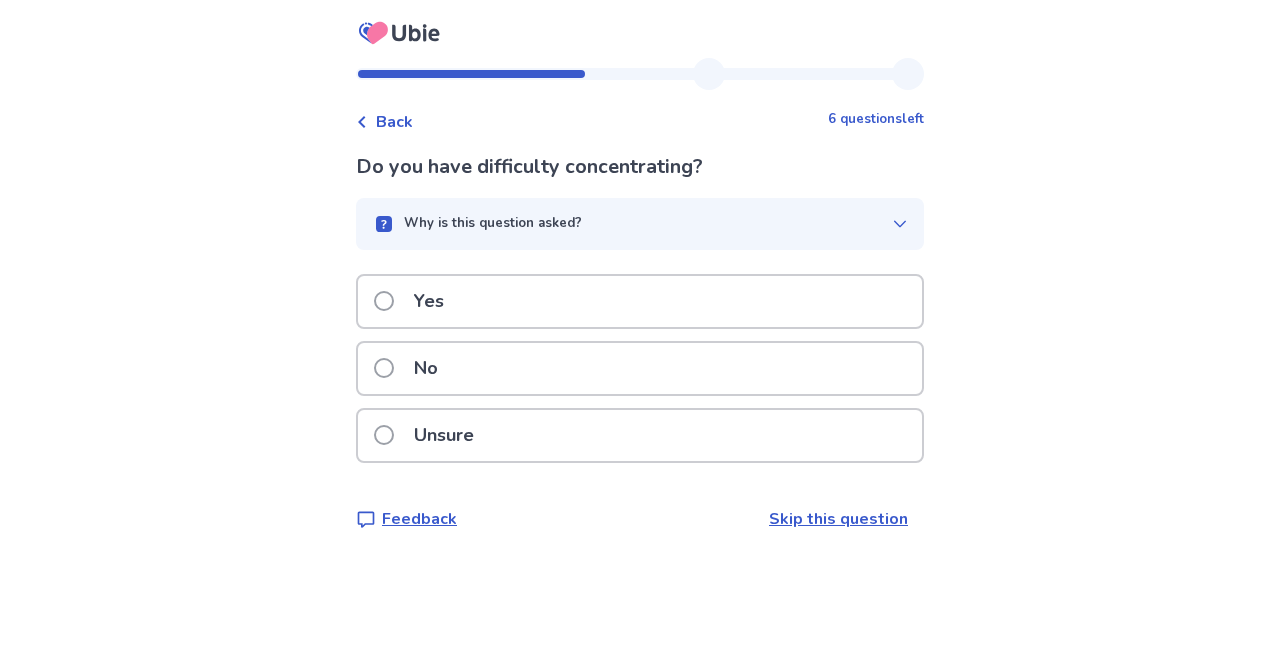 click on "Yes" at bounding box center (429, 301) 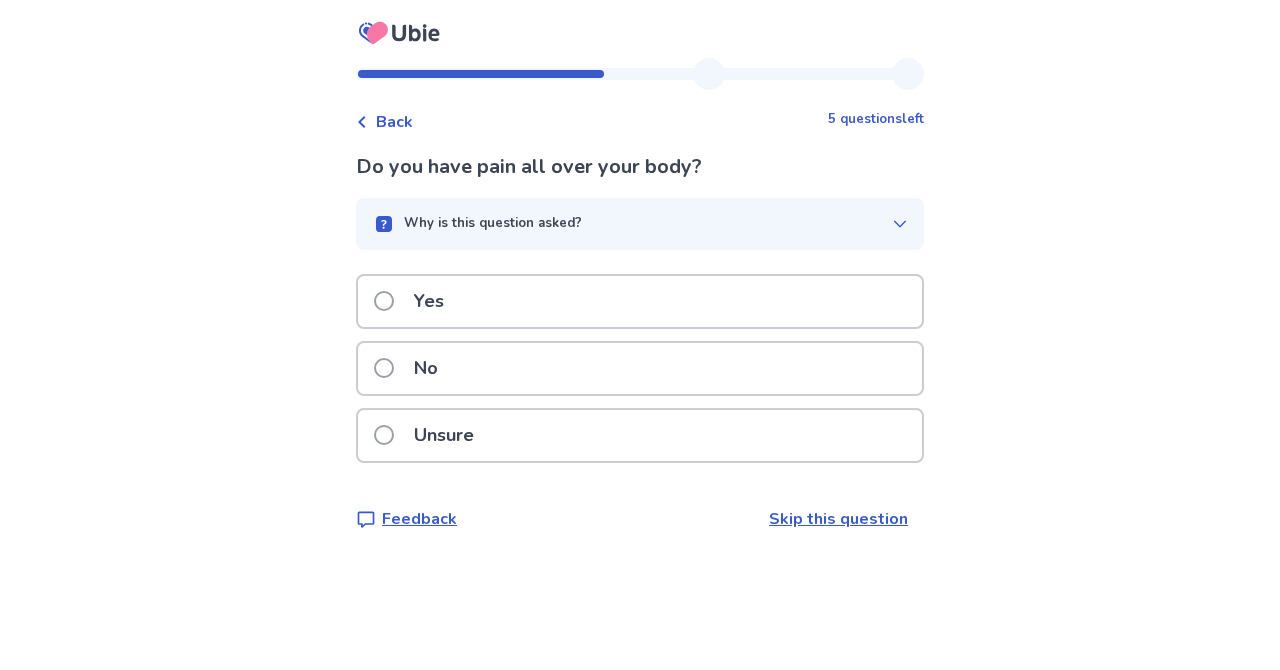 click on "Why is this question asked?" at bounding box center [632, 224] 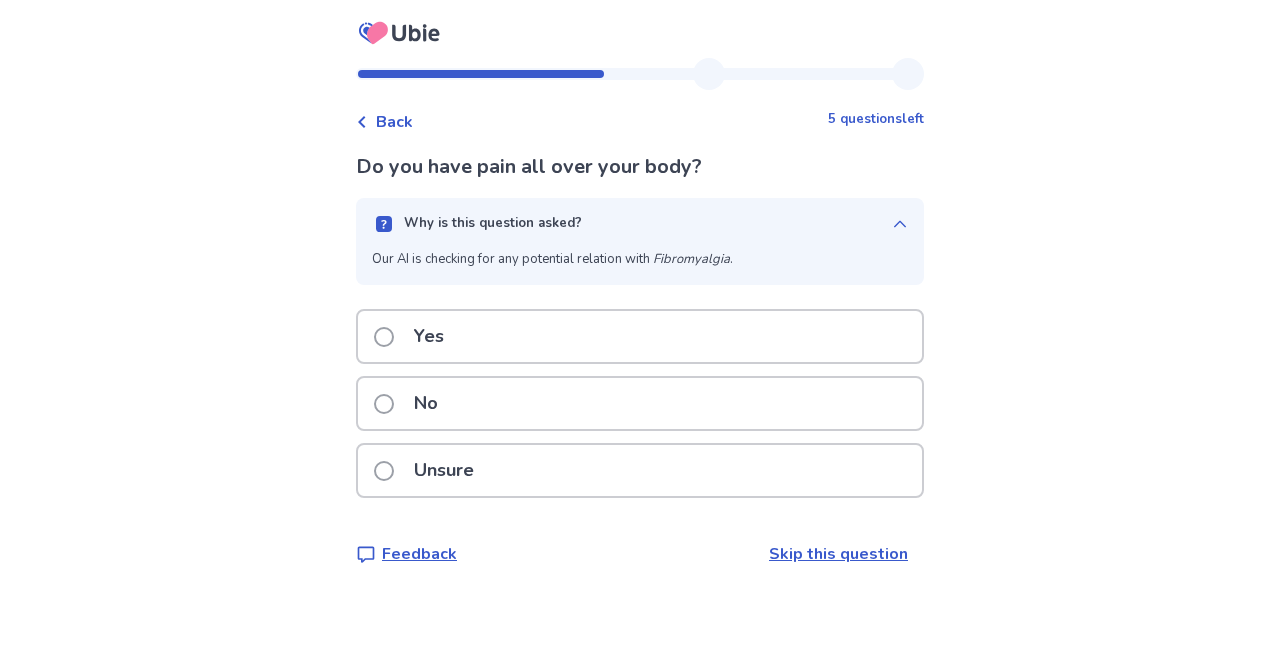 click on "Why is this question asked?" at bounding box center (632, 224) 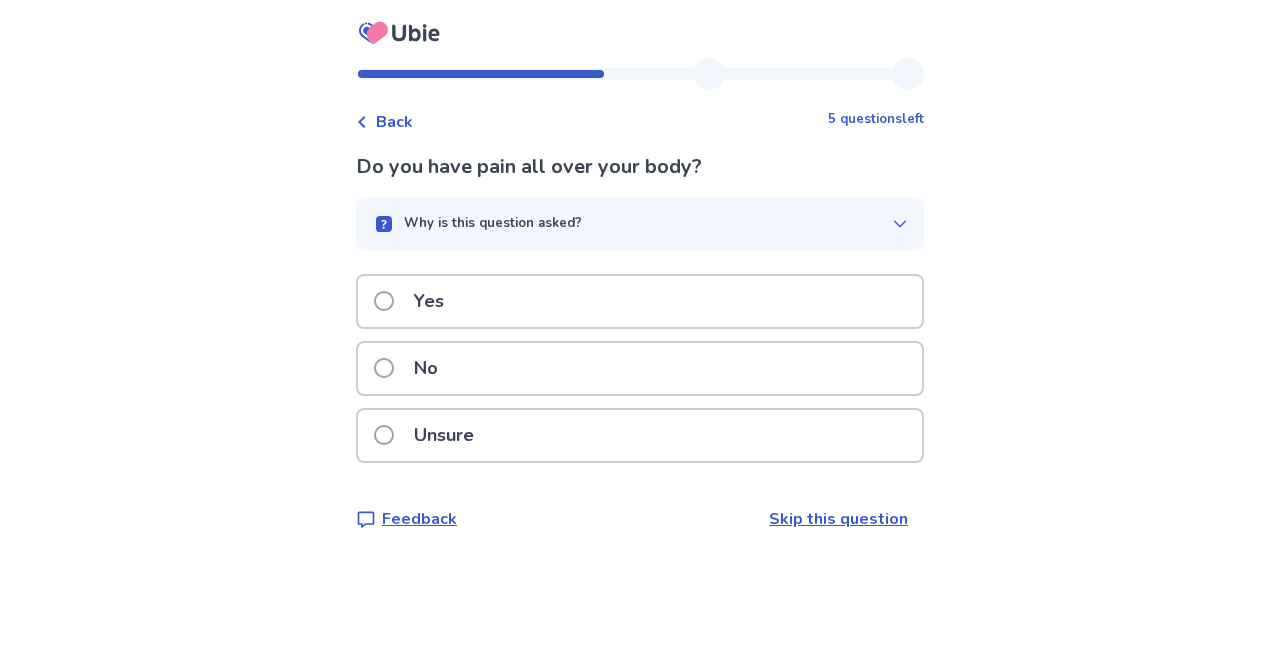 click on "No" at bounding box center (426, 368) 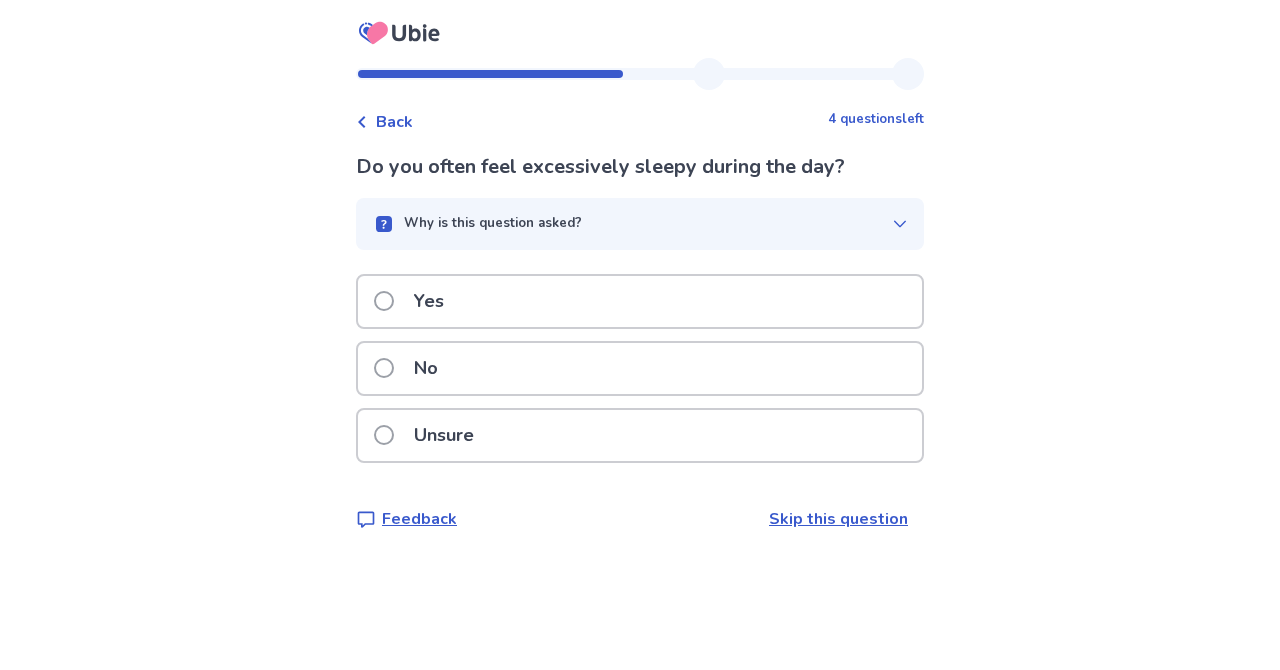 click on "Unsure" at bounding box center (444, 435) 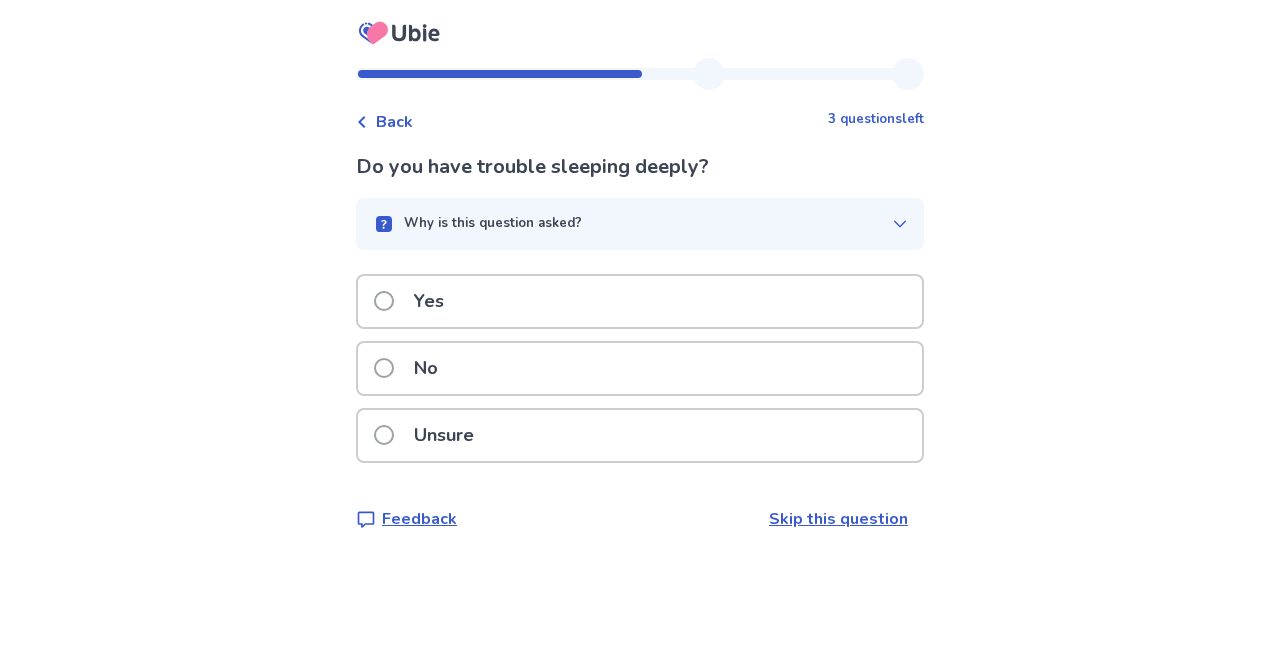 click on "Unsure" at bounding box center (444, 435) 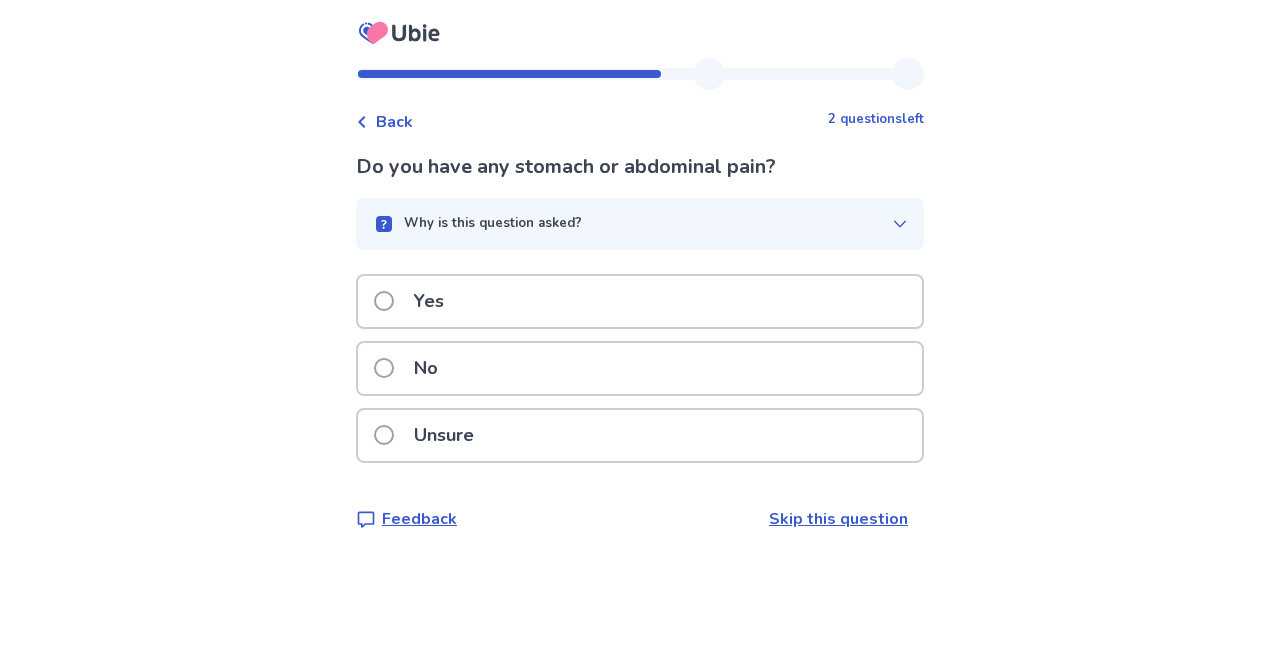 click on "No" at bounding box center [426, 368] 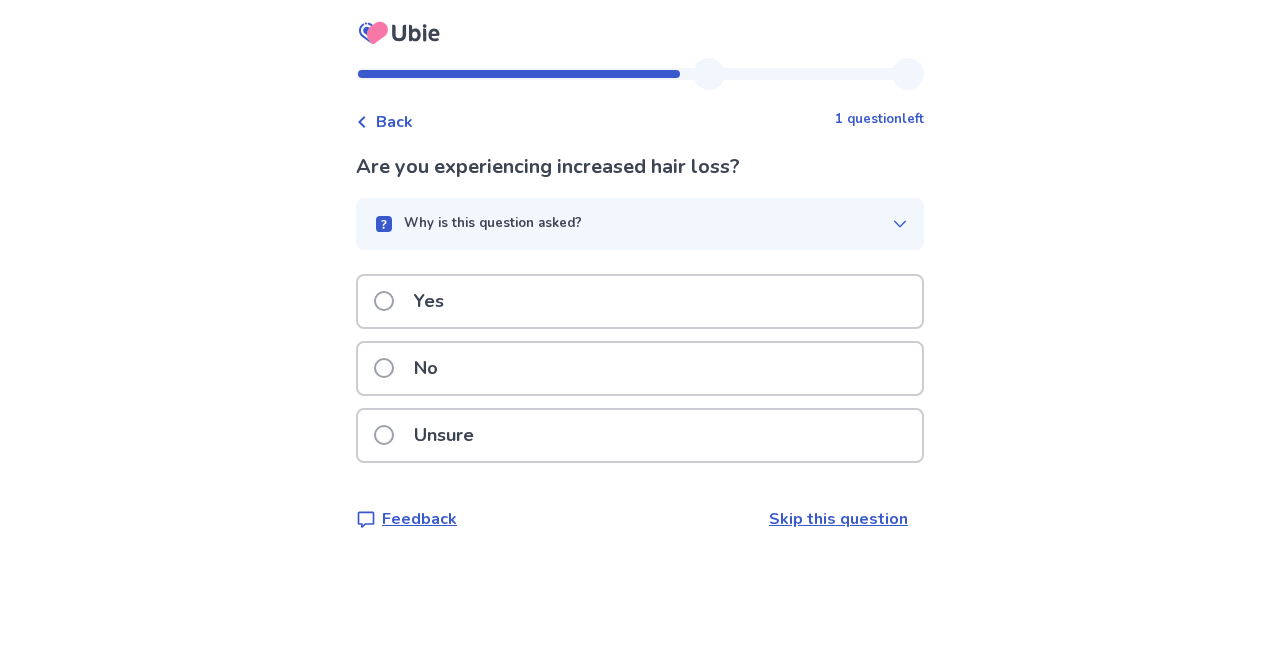 click on "No" at bounding box center (426, 368) 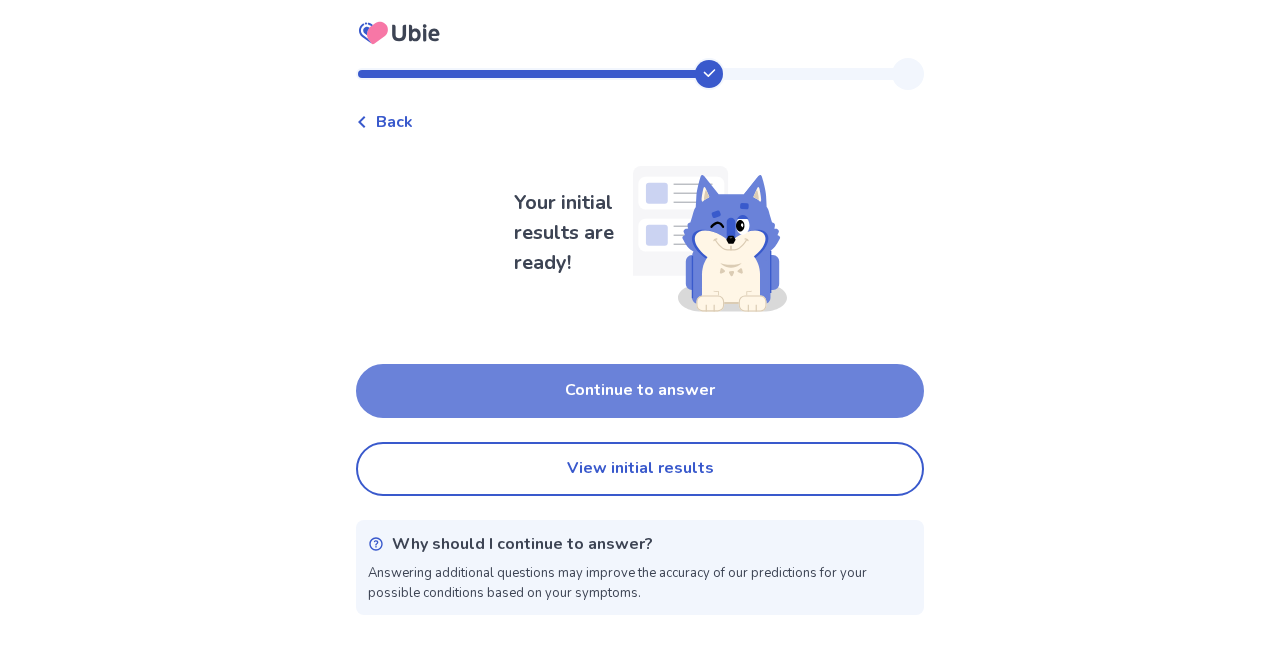 click on "Continue to answer" at bounding box center (640, 391) 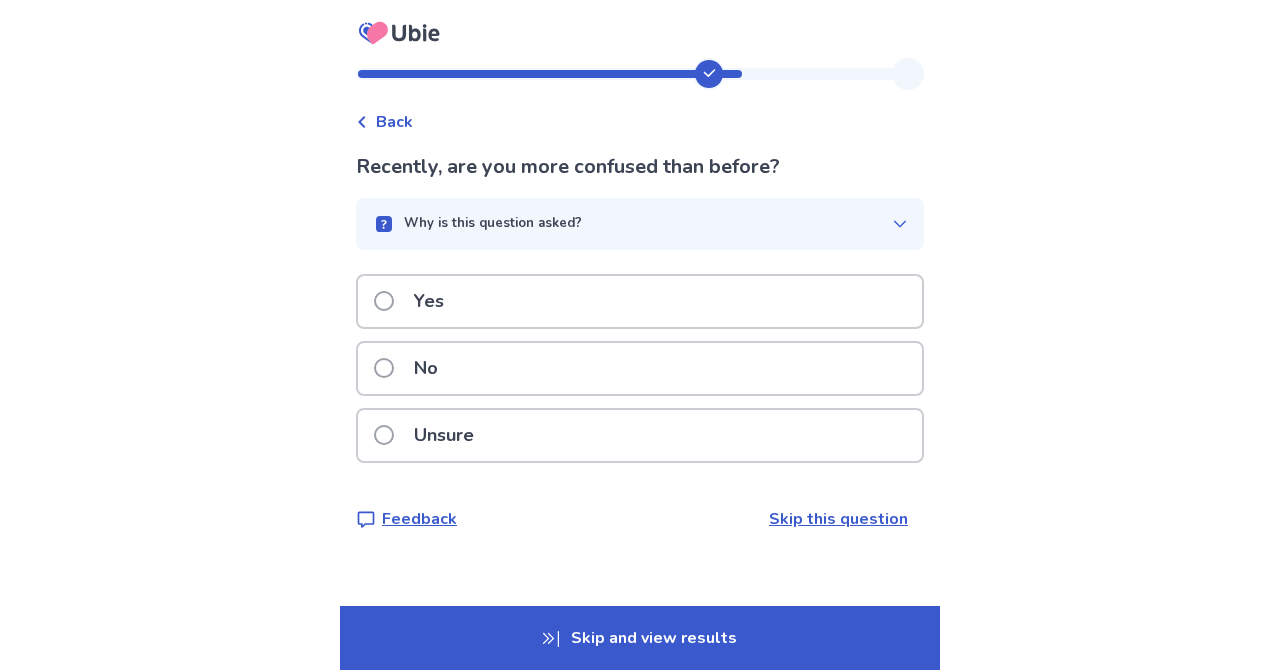 click on "Why is this question asked?" at bounding box center (493, 224) 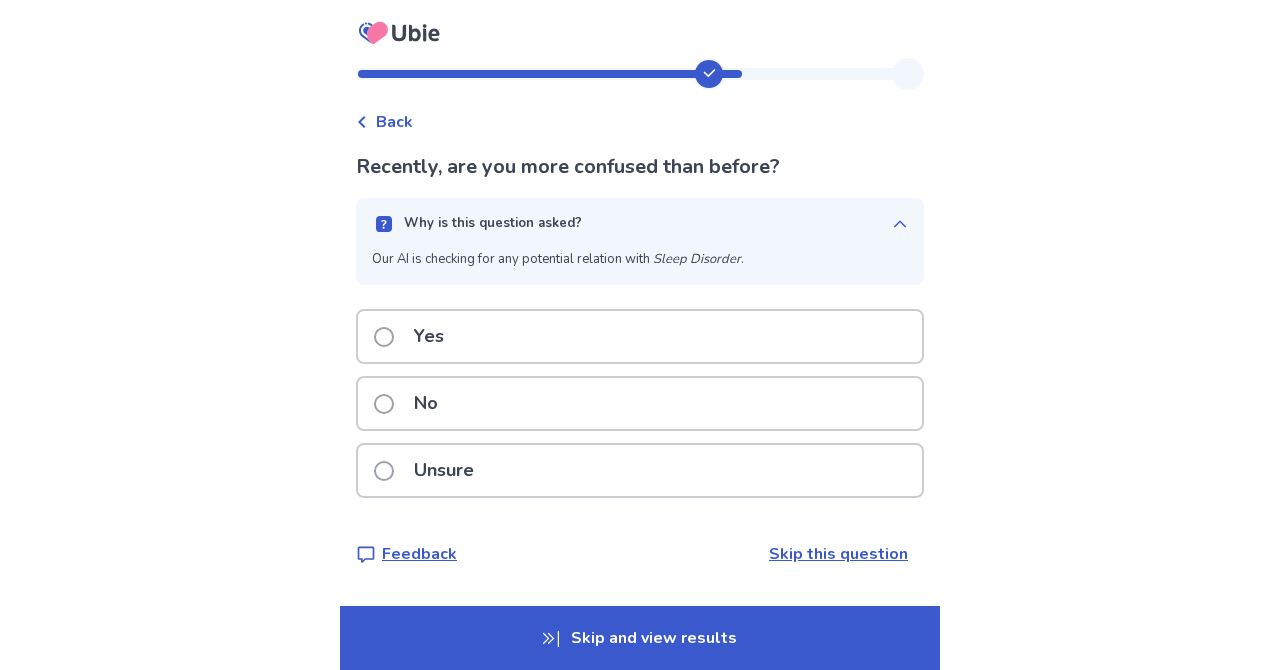 click on "Why is this question asked?" at bounding box center [493, 224] 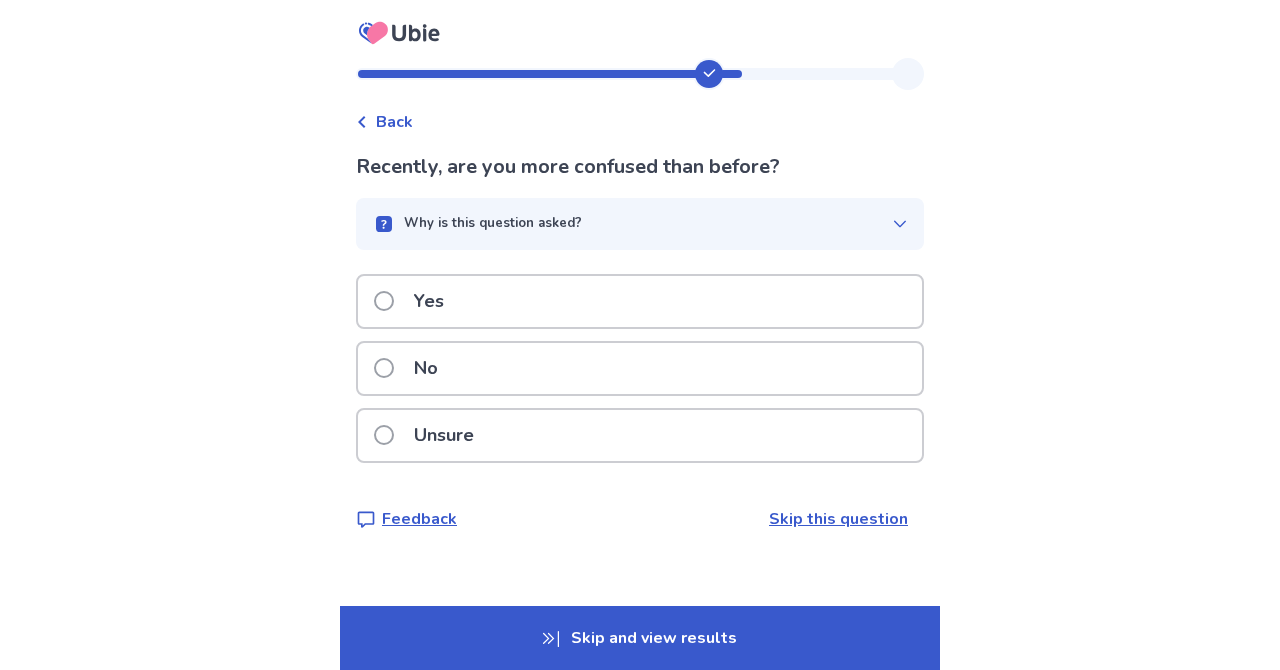 click on "Unsure" at bounding box center (444, 435) 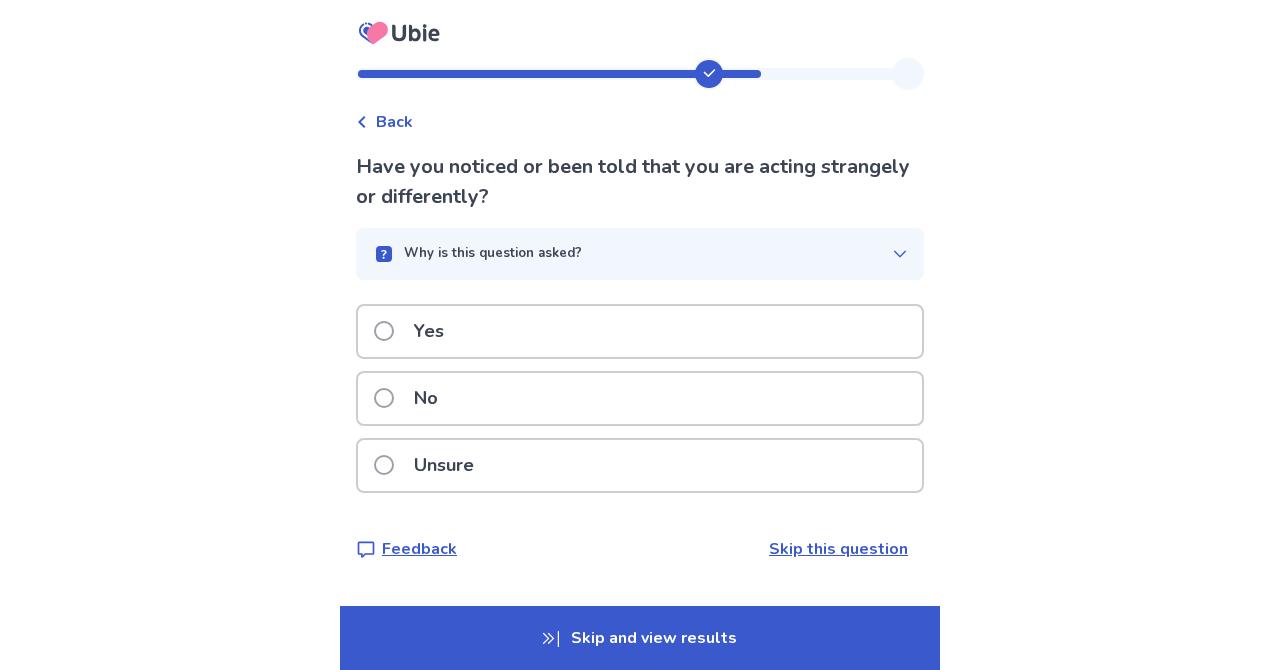 click on "Unsure" at bounding box center [444, 465] 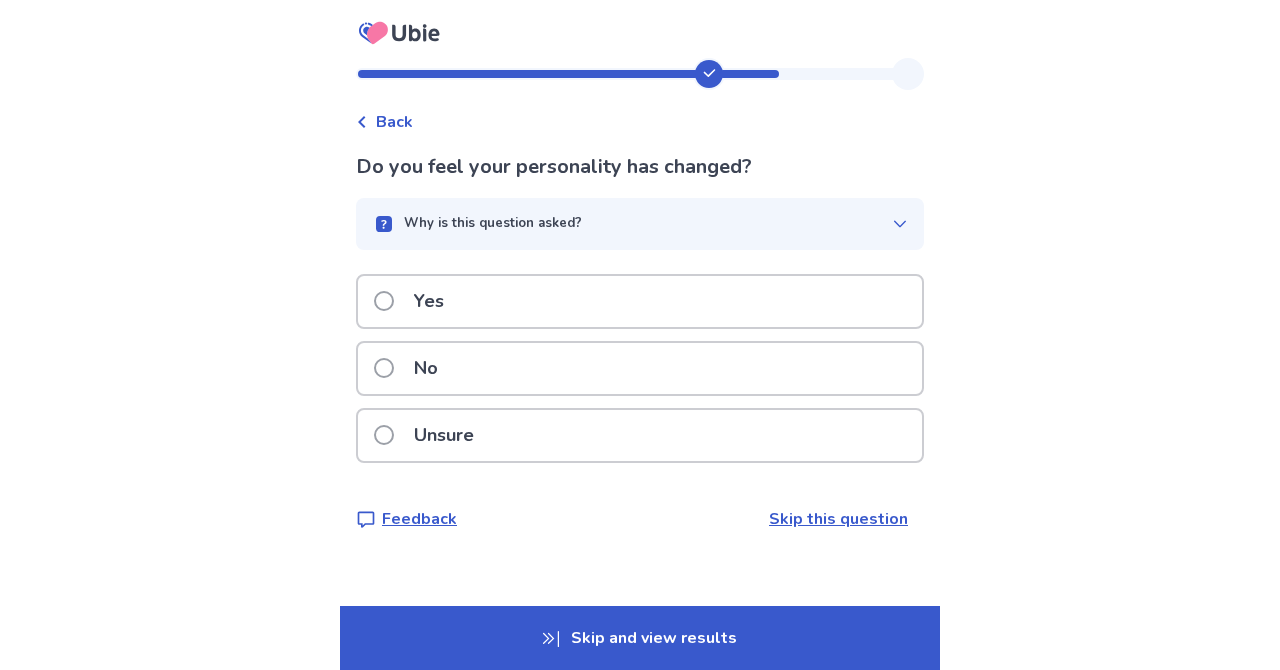 click on "Why is this question asked?" at bounding box center (493, 224) 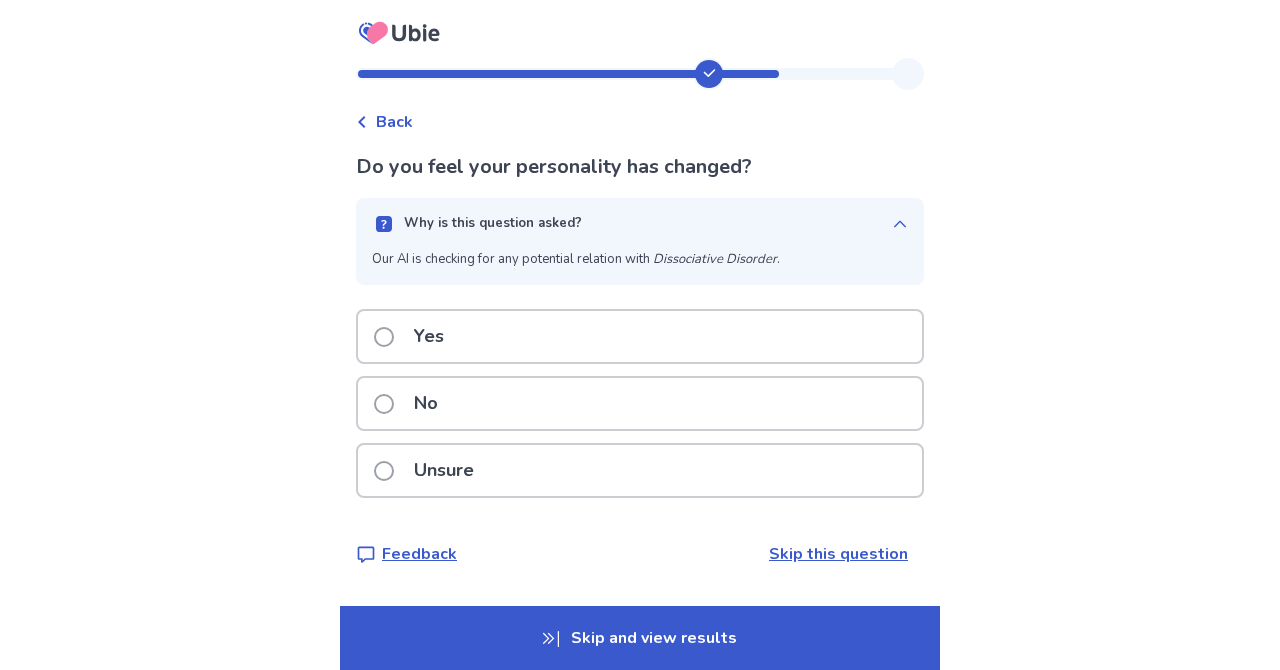 click on "Why is this question asked?" at bounding box center [493, 224] 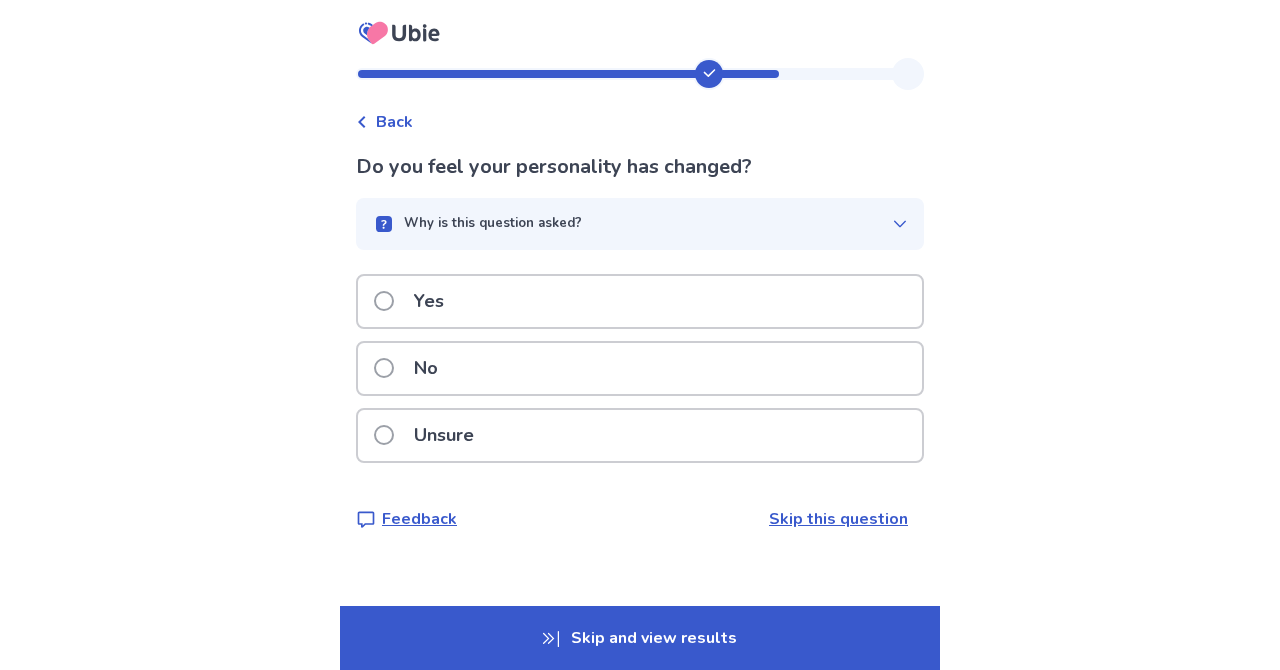 click on "Unsure" at bounding box center [444, 435] 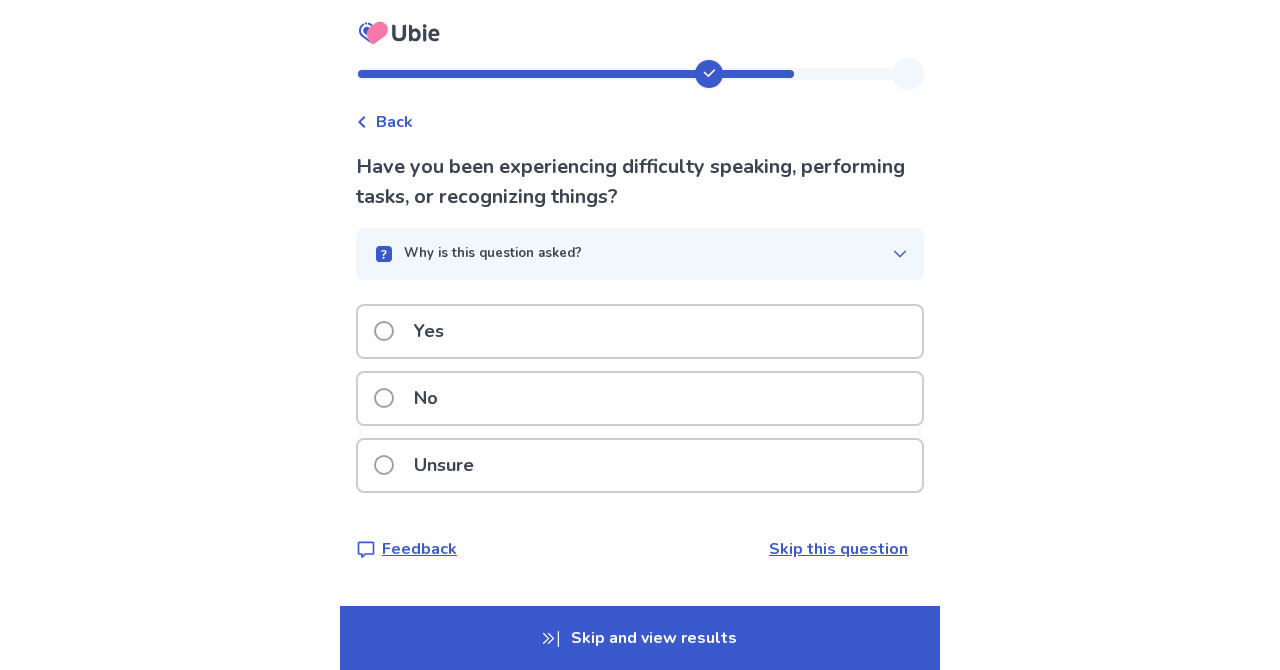 click on "No" at bounding box center (426, 398) 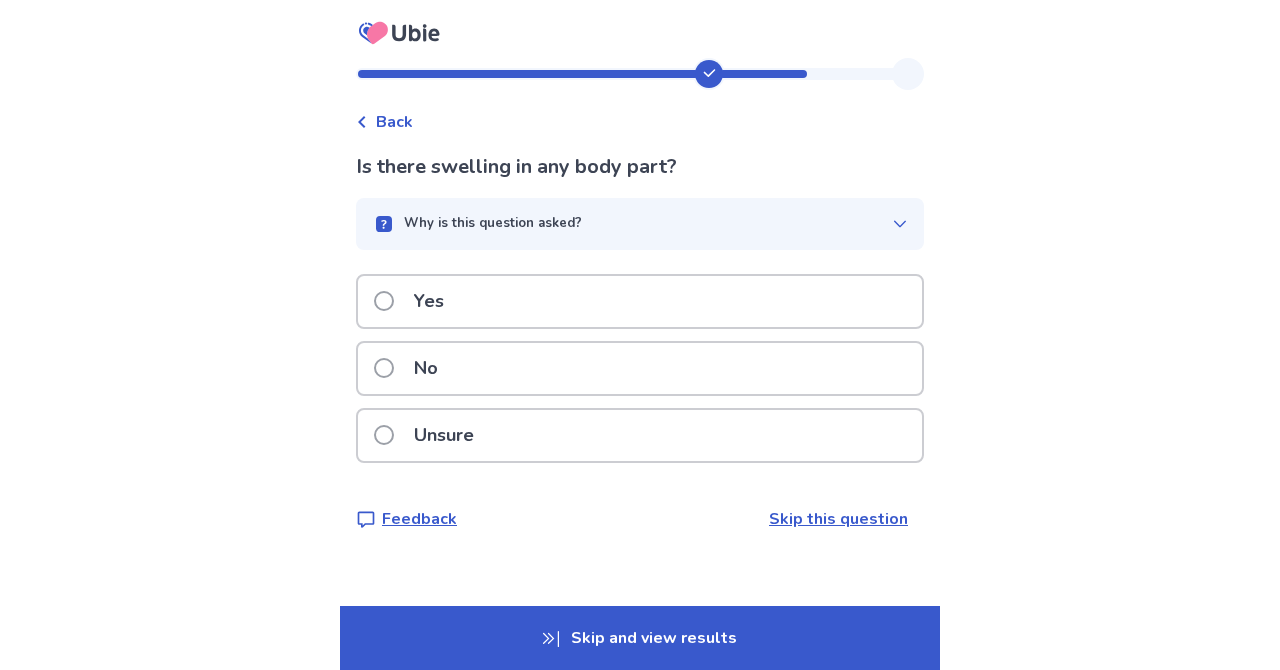 click on "No" at bounding box center (426, 368) 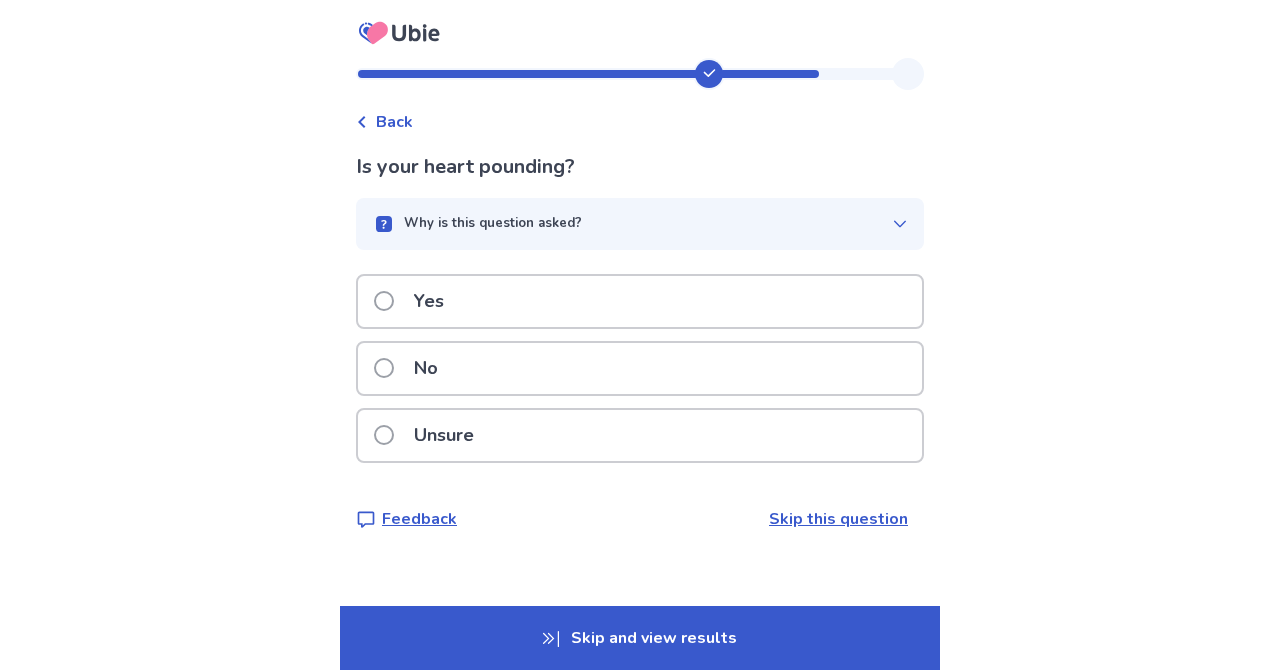 click on "Why is this question asked?" at bounding box center (640, 224) 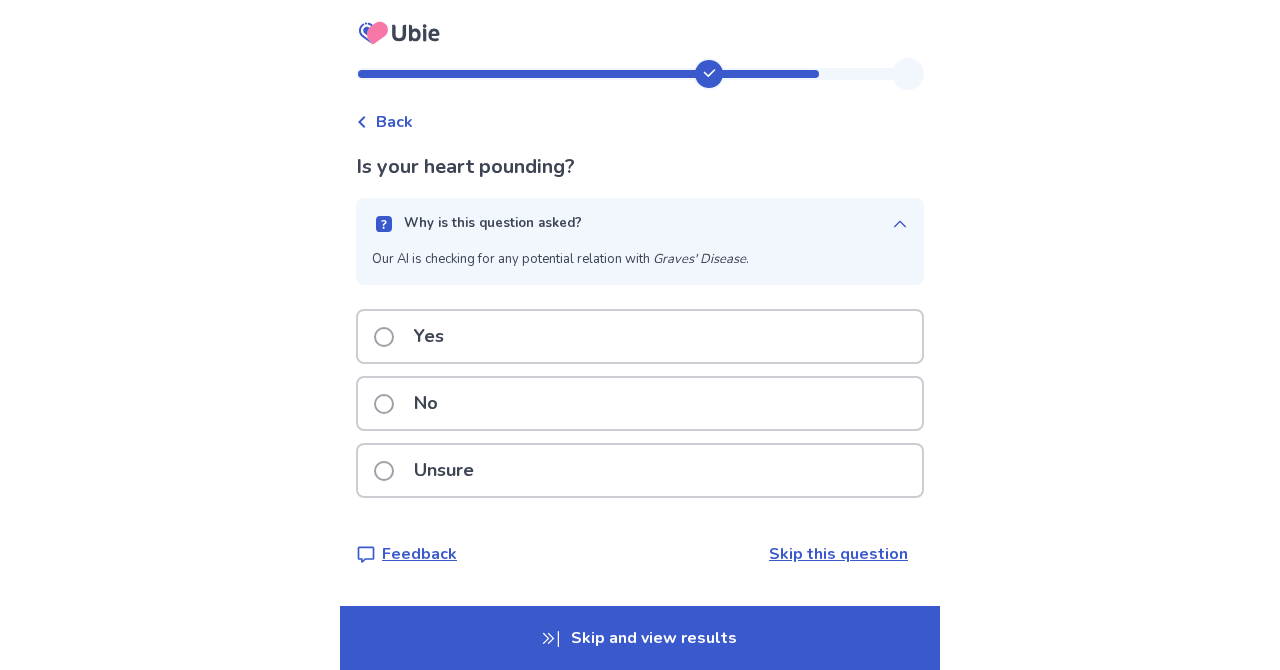 click on "Why is this question asked?" at bounding box center (493, 224) 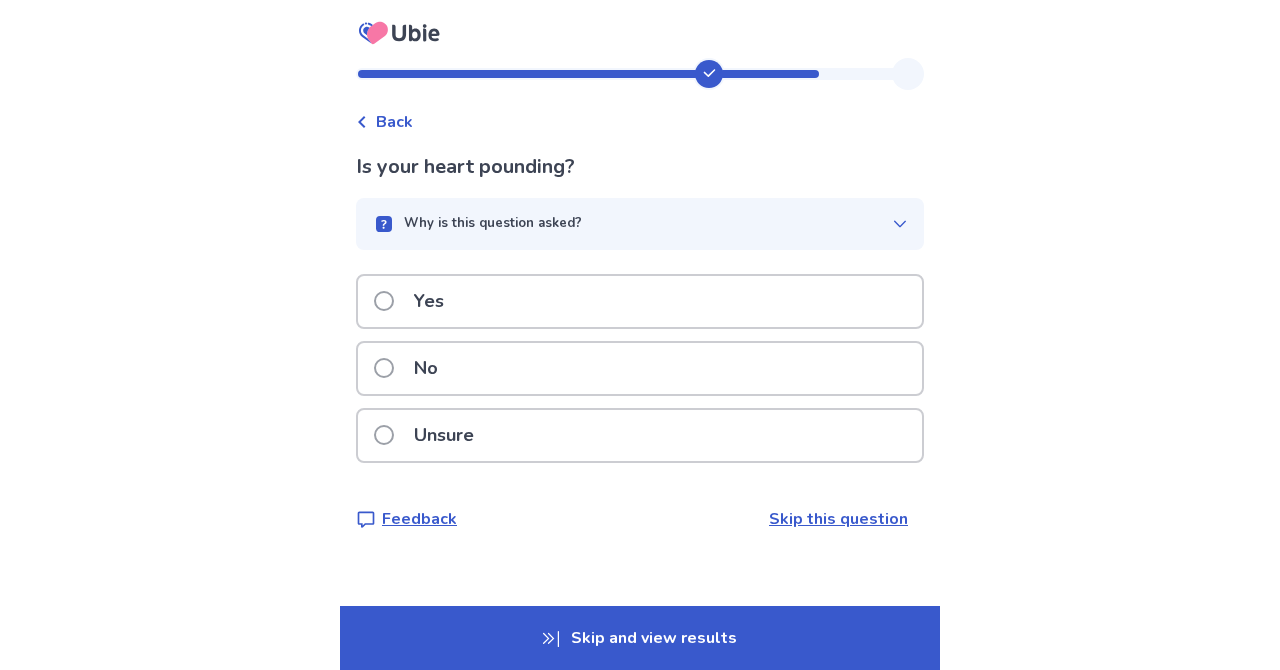 click on "Unsure" at bounding box center [444, 435] 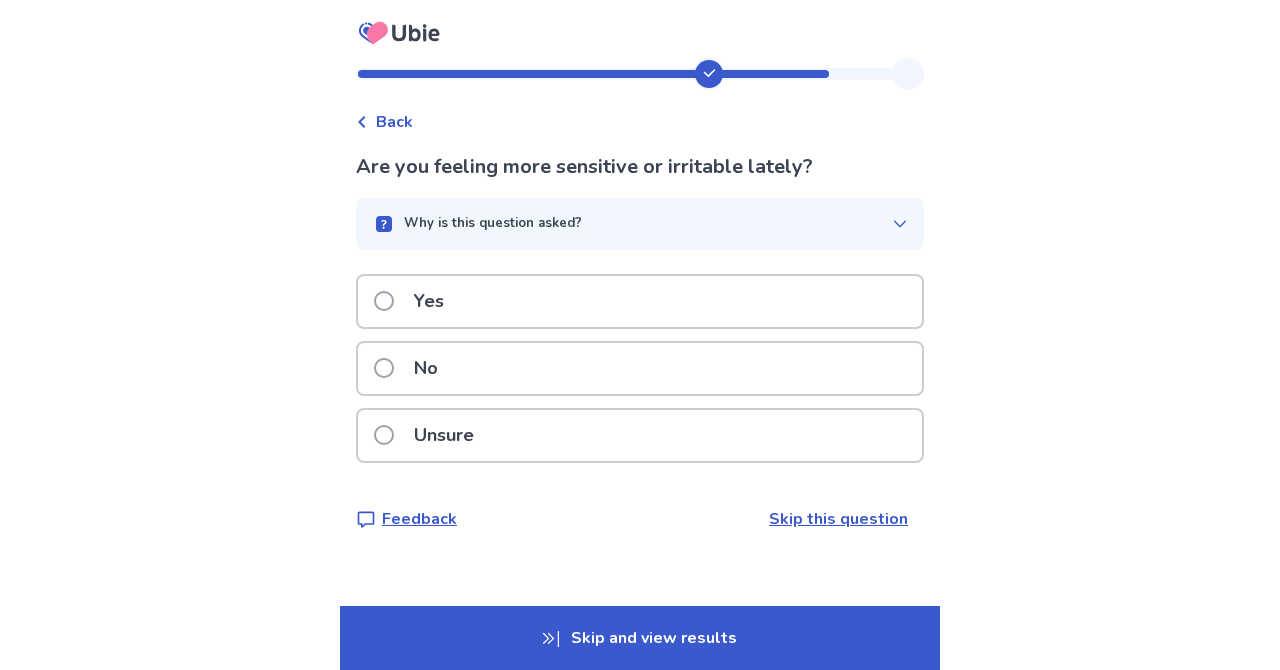 click on "Why is this question asked?" at bounding box center [493, 224] 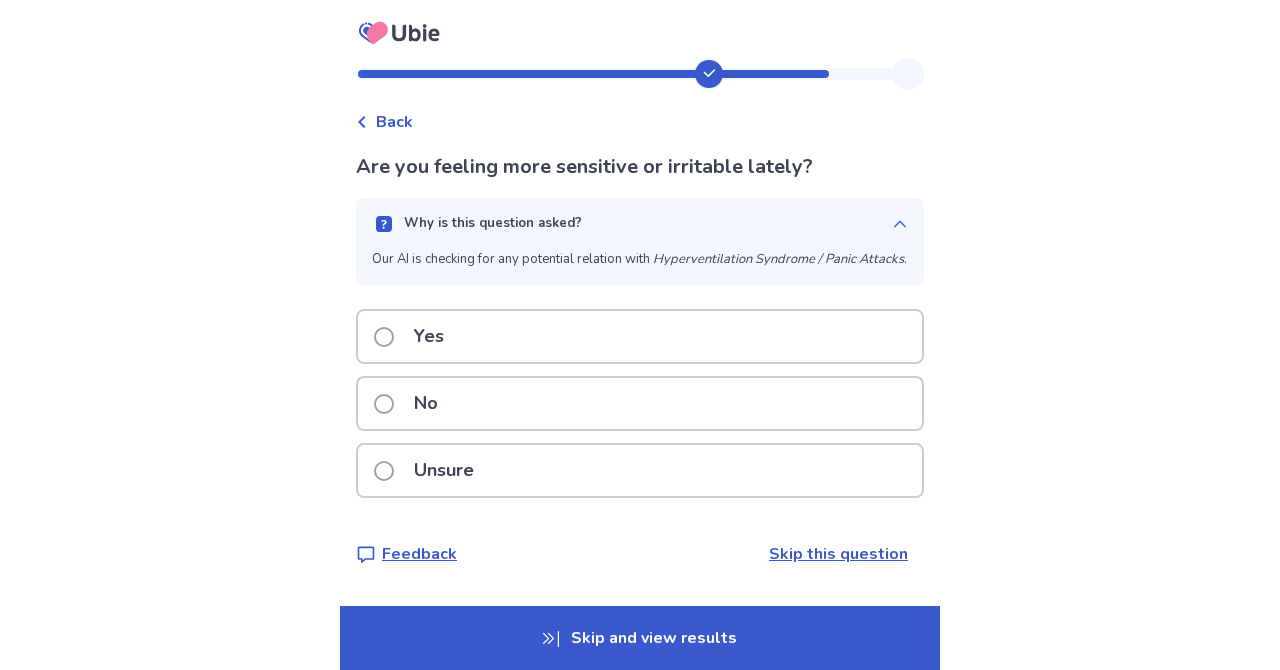 click on "Why is this question asked?" at bounding box center (493, 224) 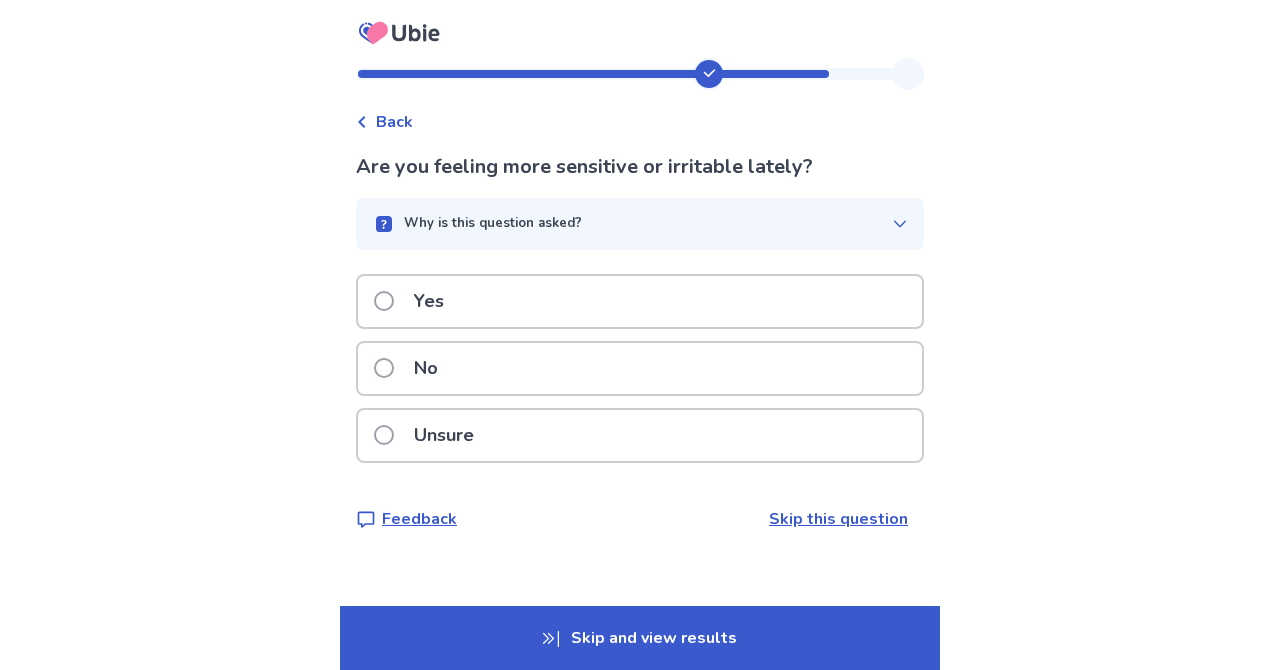 click on "Unsure" at bounding box center [444, 435] 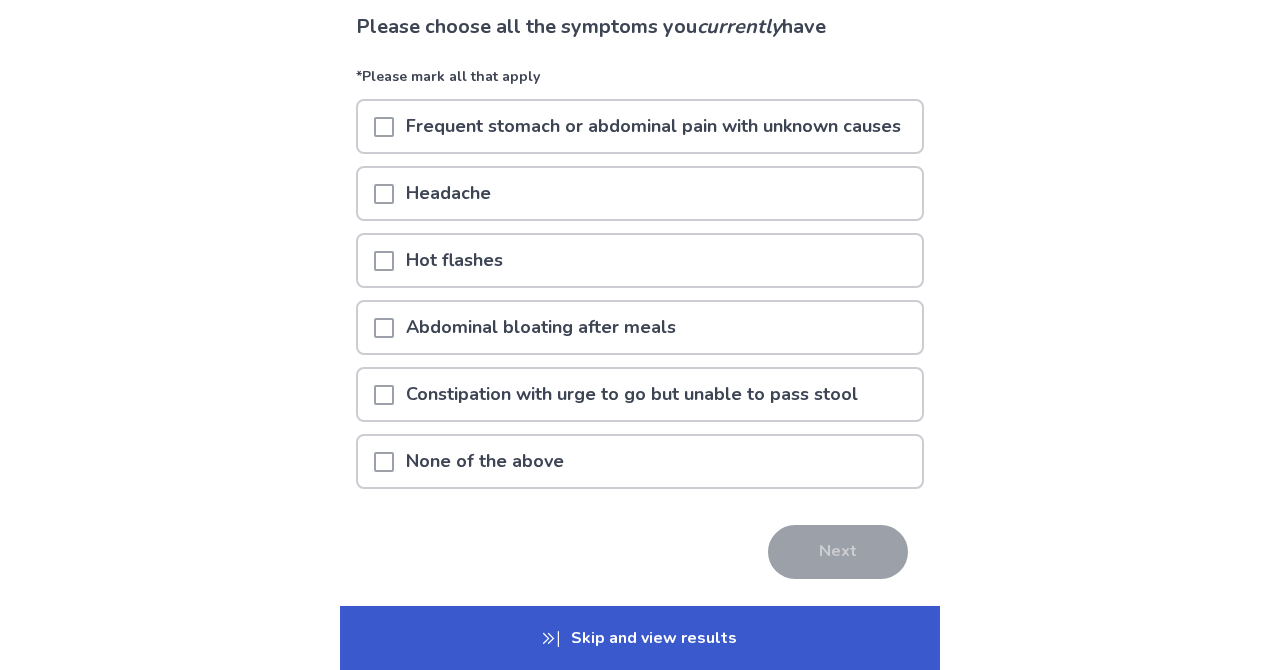 scroll, scrollTop: 139, scrollLeft: 0, axis: vertical 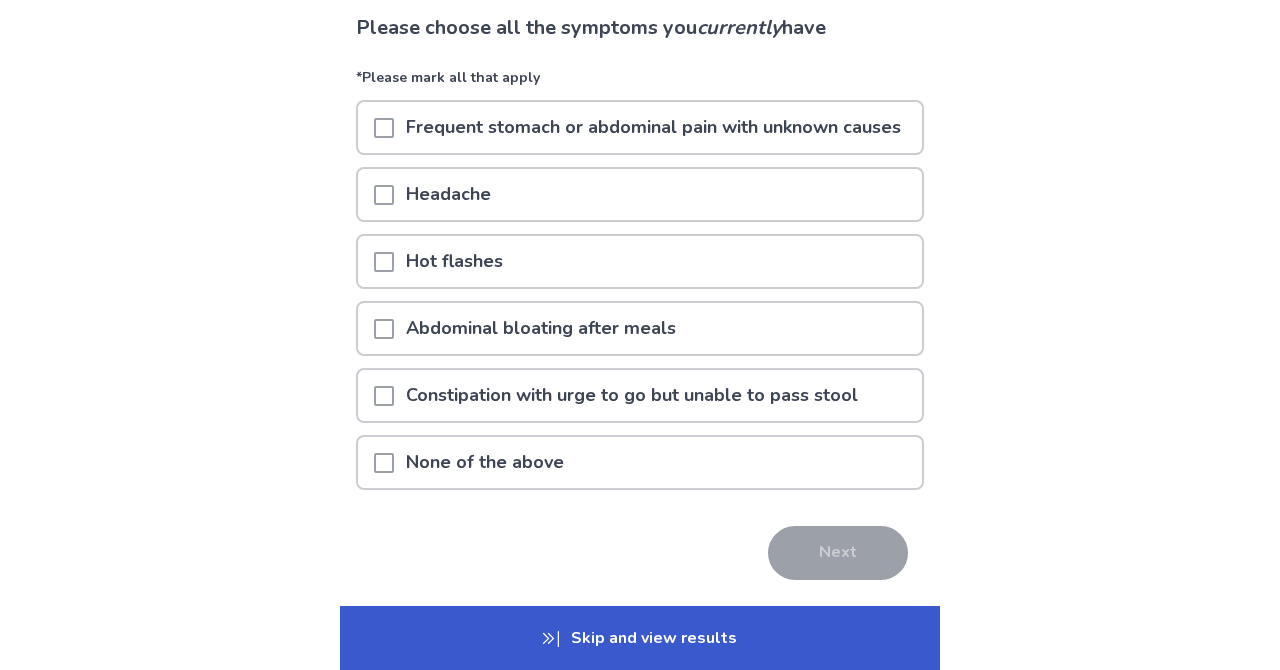 click on "None of the above" at bounding box center (485, 462) 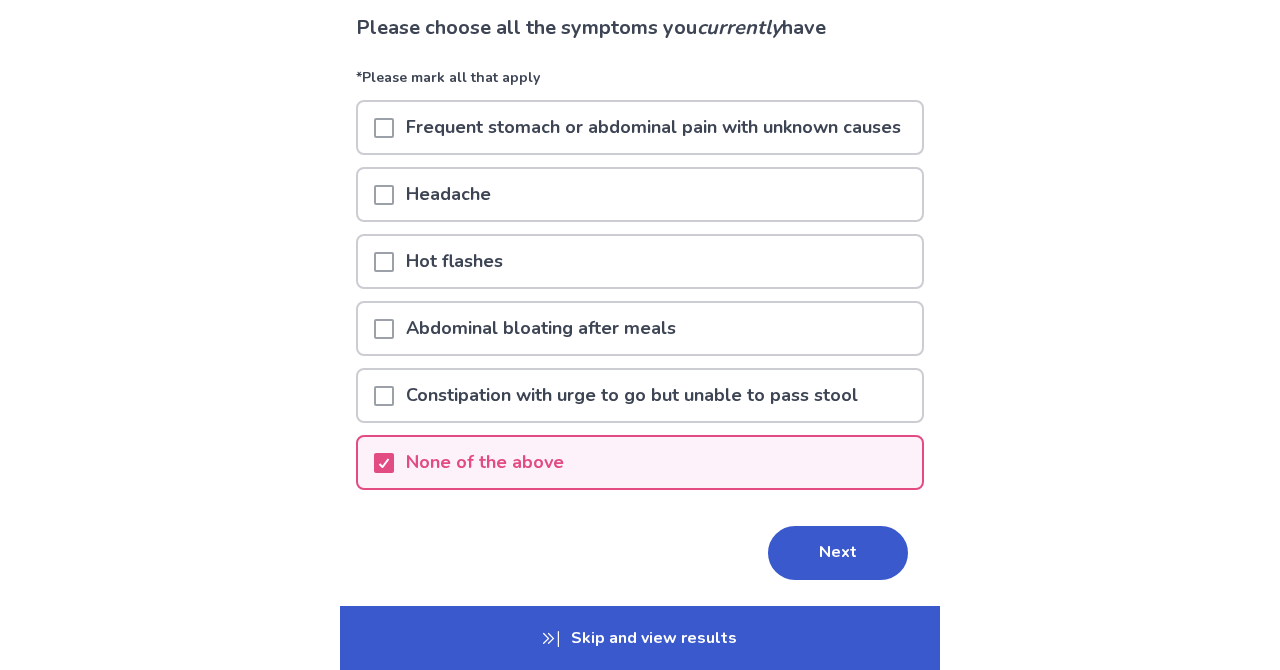 click on "Next" at bounding box center (838, 553) 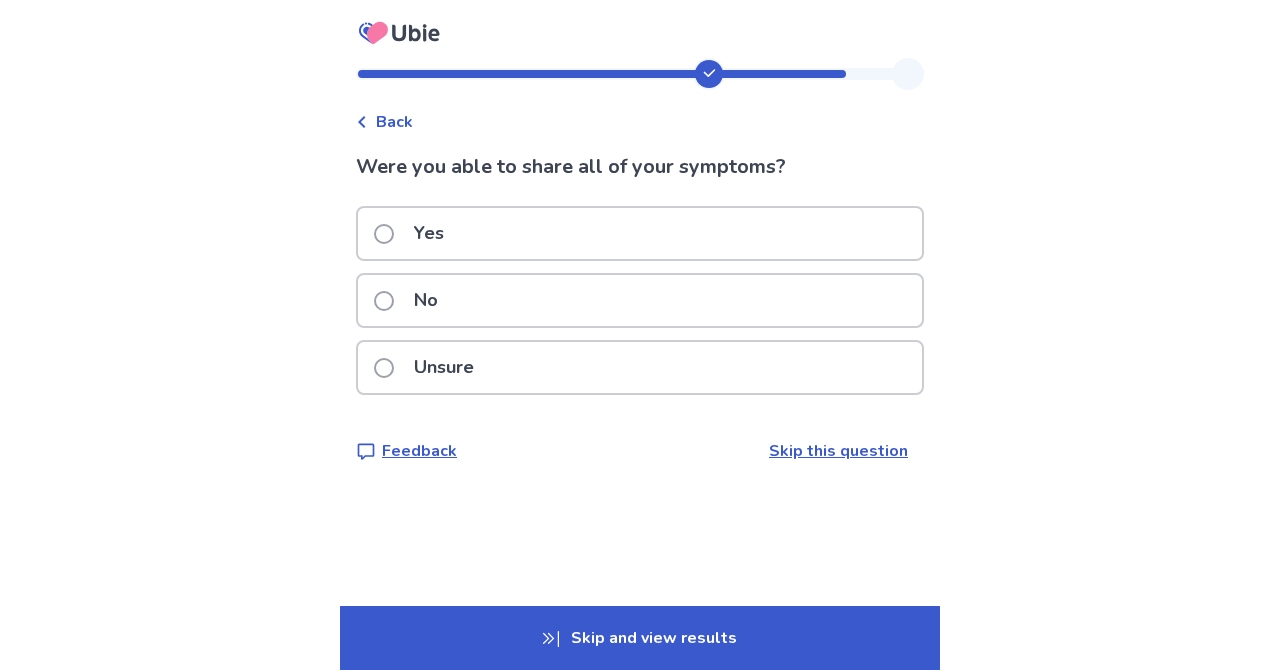 click on "Unsure" at bounding box center (444, 367) 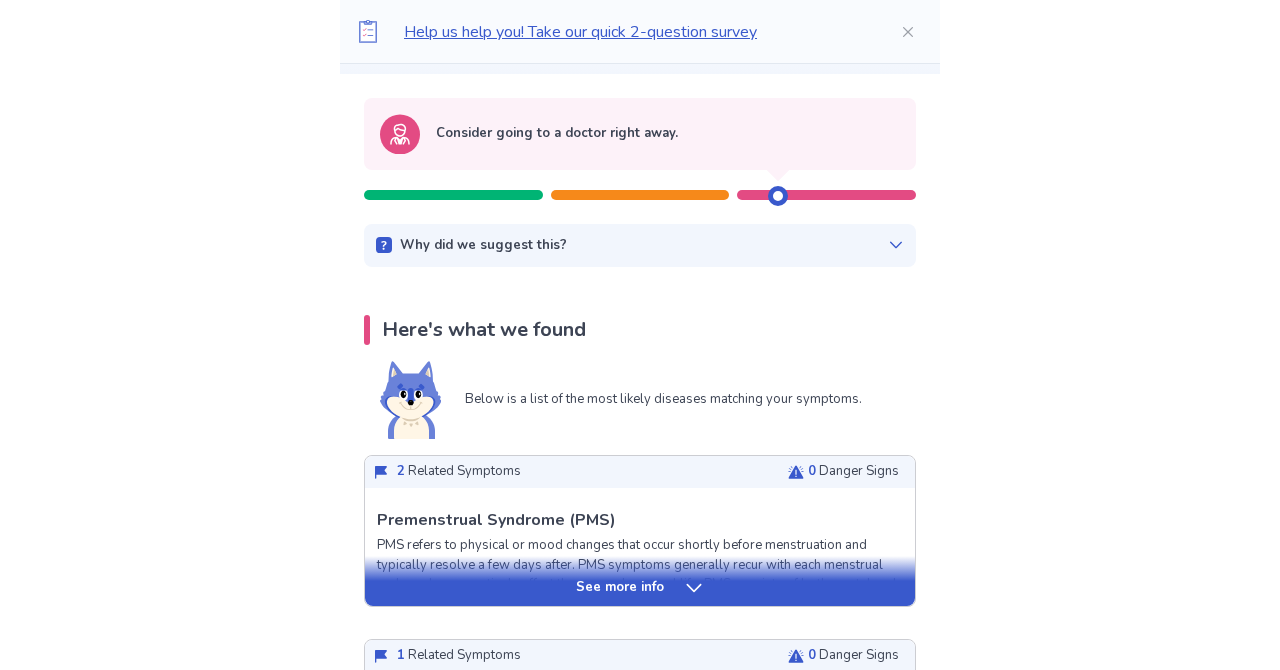 scroll, scrollTop: 180, scrollLeft: 0, axis: vertical 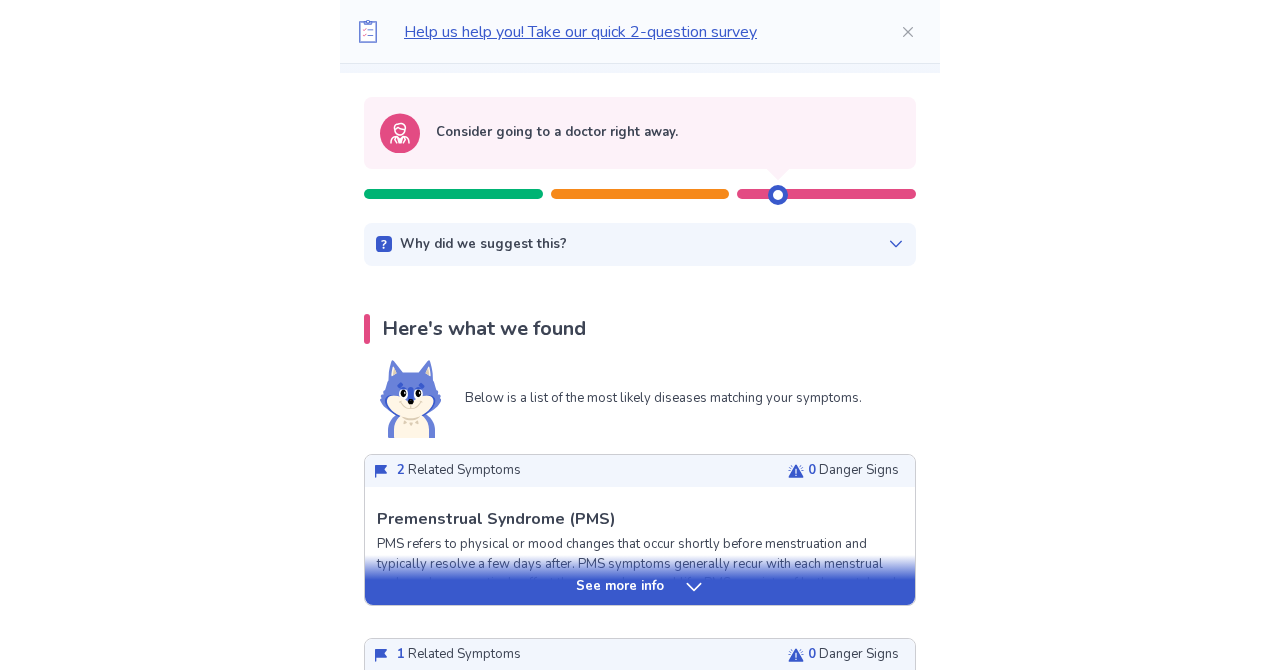 click on "Why did we suggest this? This suggestion is based on the severity level of a few of   our disease predictions  listed below: Predicted concerning diseases (see more below)
Epilepsy" at bounding box center (640, 245) 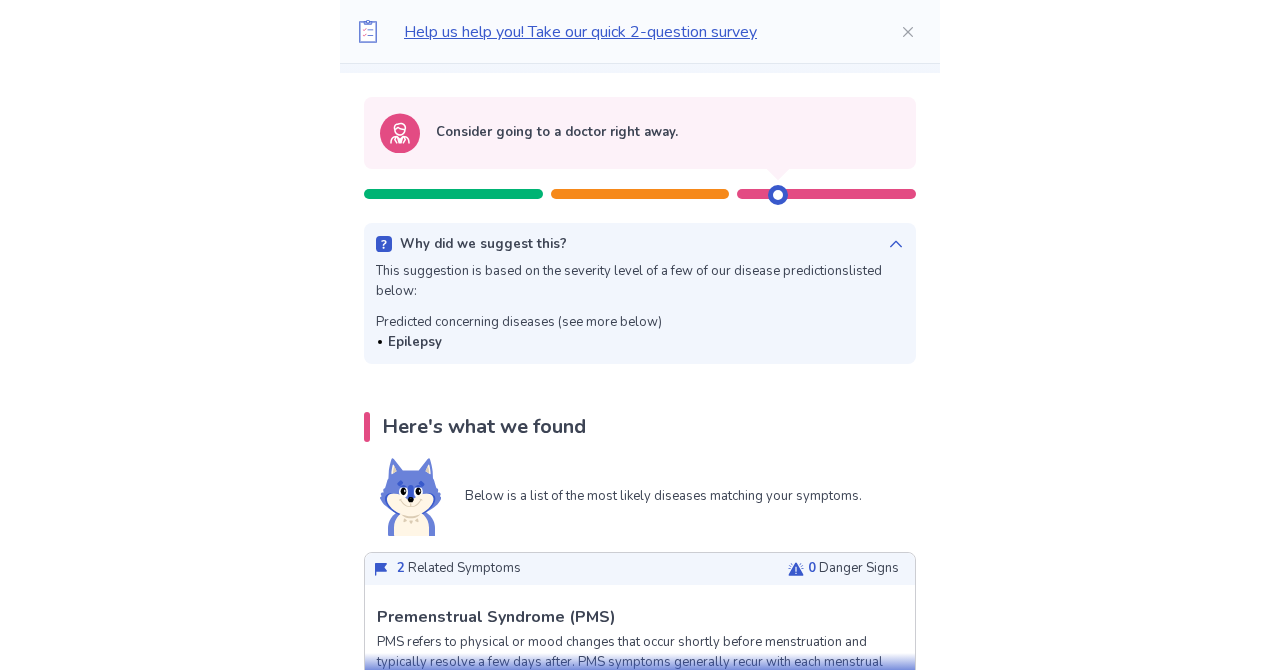 click on "Predicted concerning diseases (see more below)
Epilepsy" at bounding box center [519, 332] 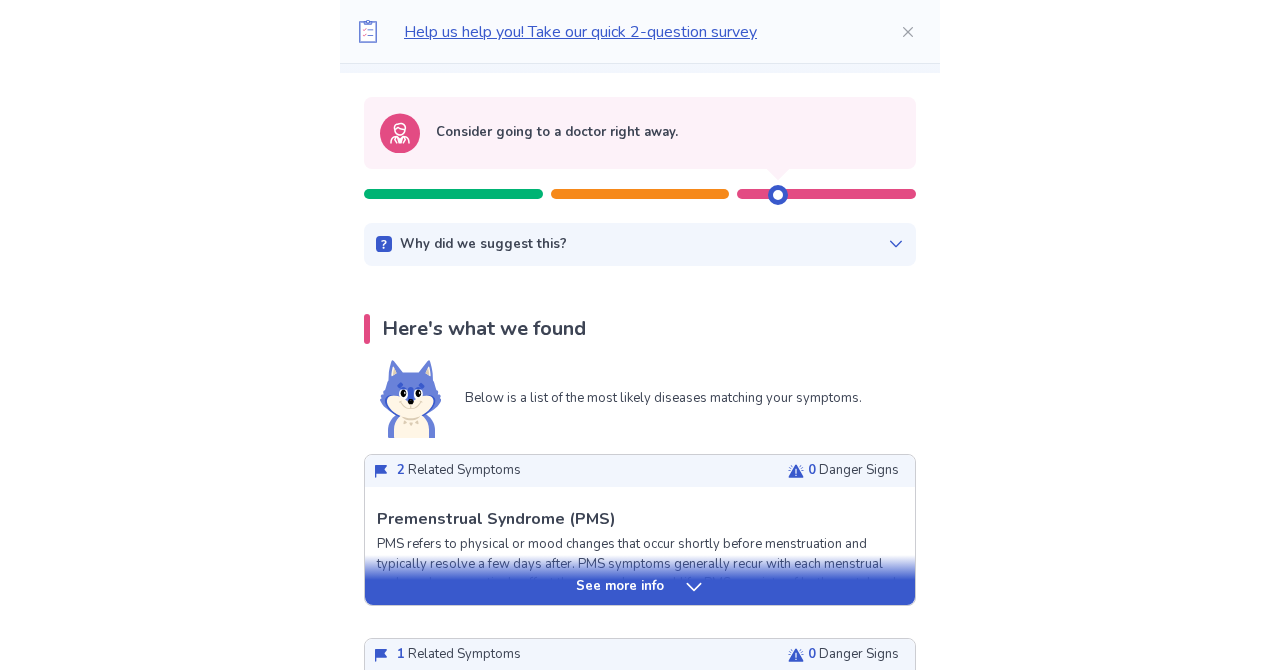 click on "Why did we suggest this?" at bounding box center [483, 245] 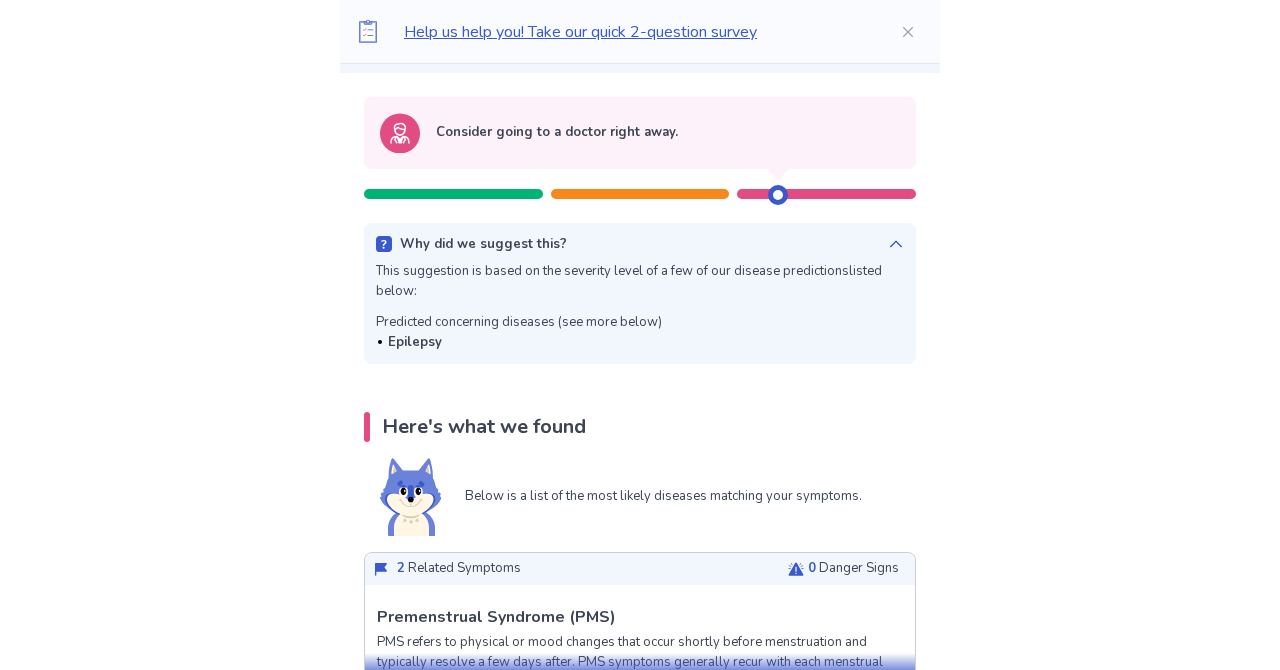 click on "Why did we suggest this?" at bounding box center [483, 245] 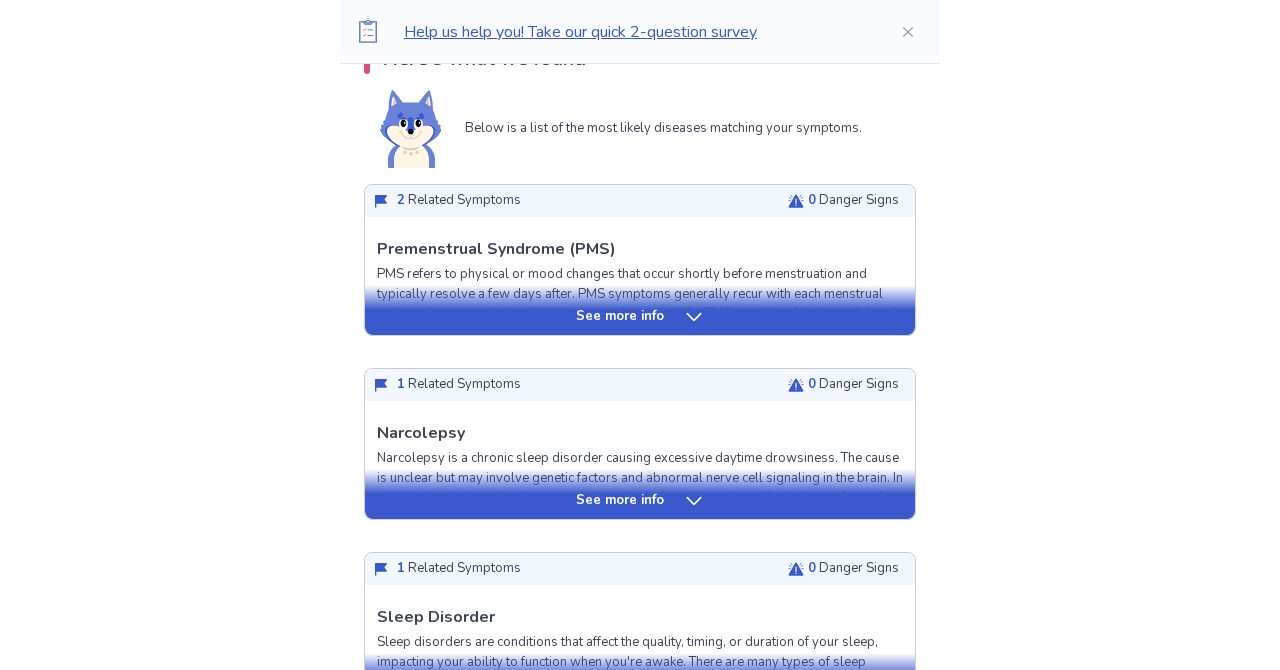 scroll, scrollTop: 459, scrollLeft: 0, axis: vertical 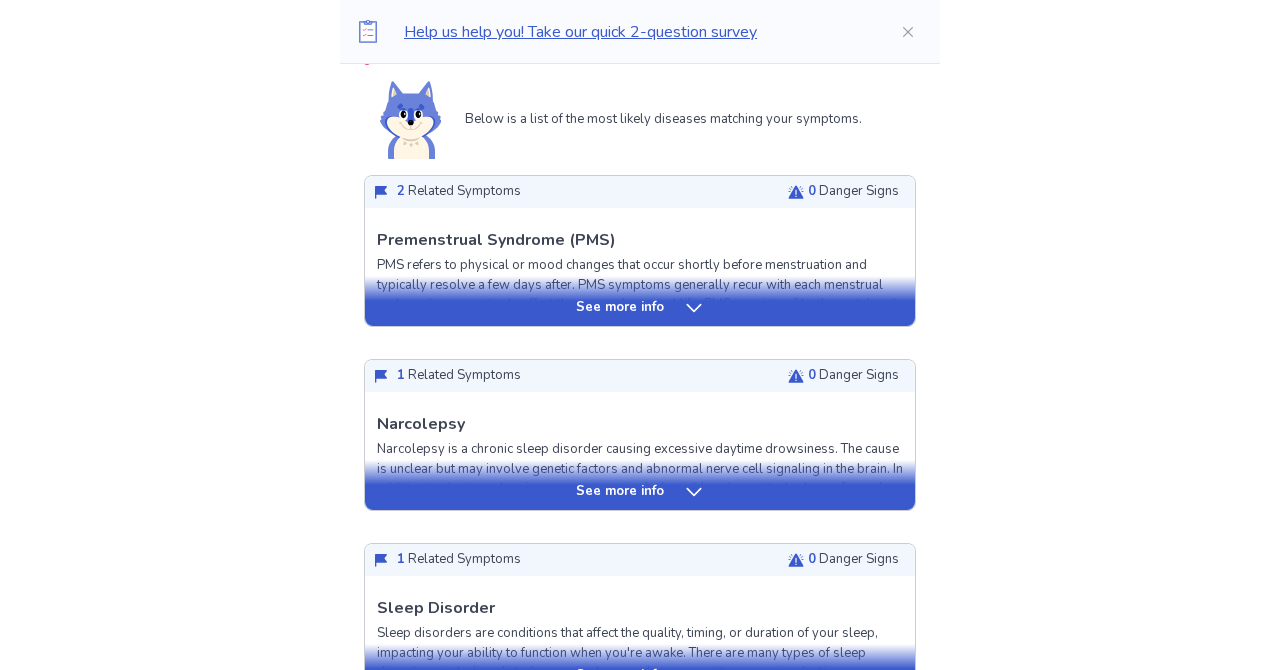 click on "See more info" at bounding box center (640, 301) 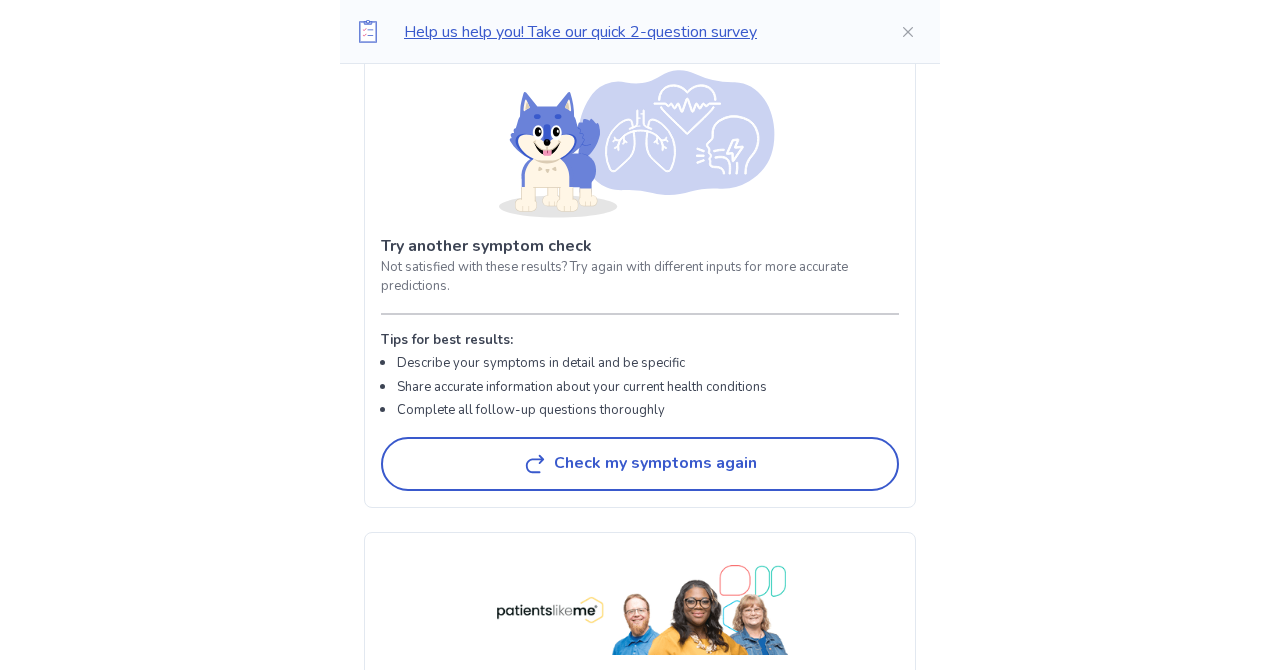 scroll, scrollTop: 5376, scrollLeft: 0, axis: vertical 